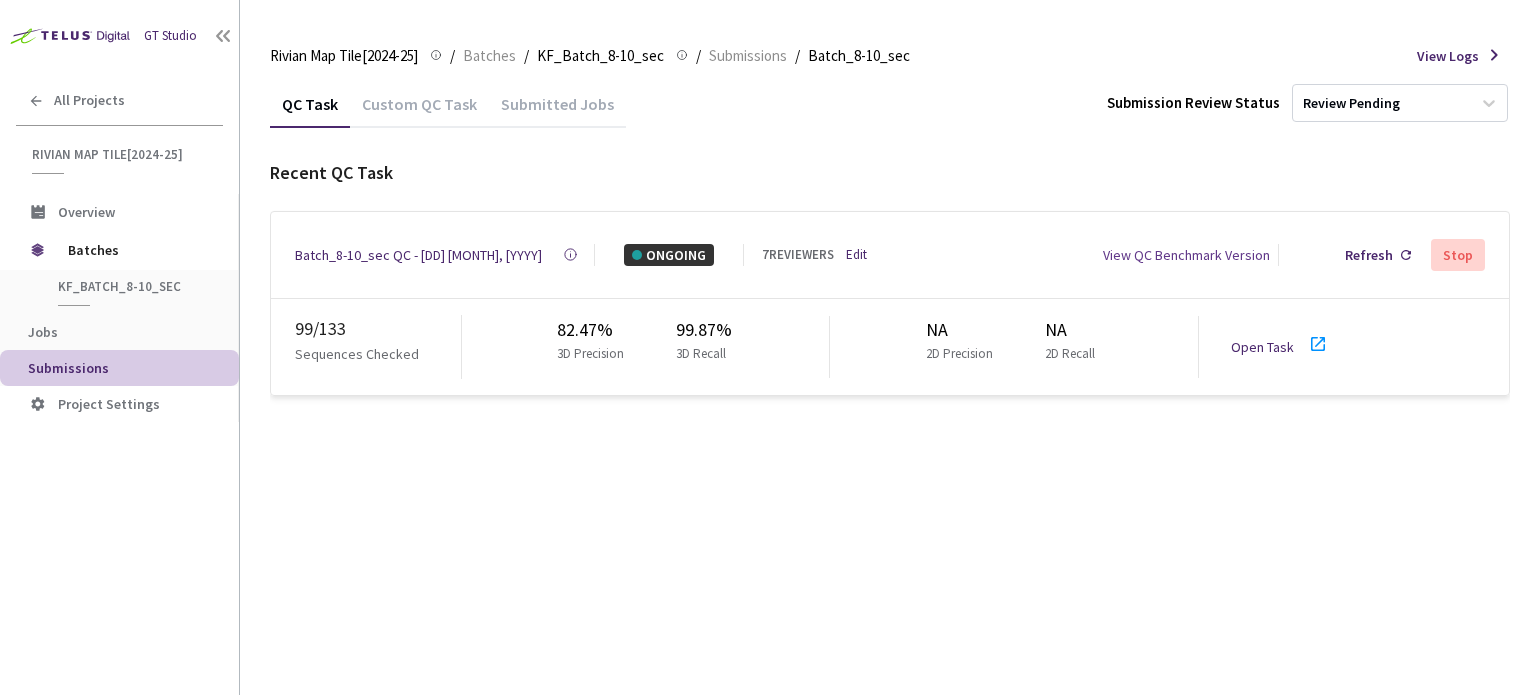 scroll, scrollTop: 0, scrollLeft: 0, axis: both 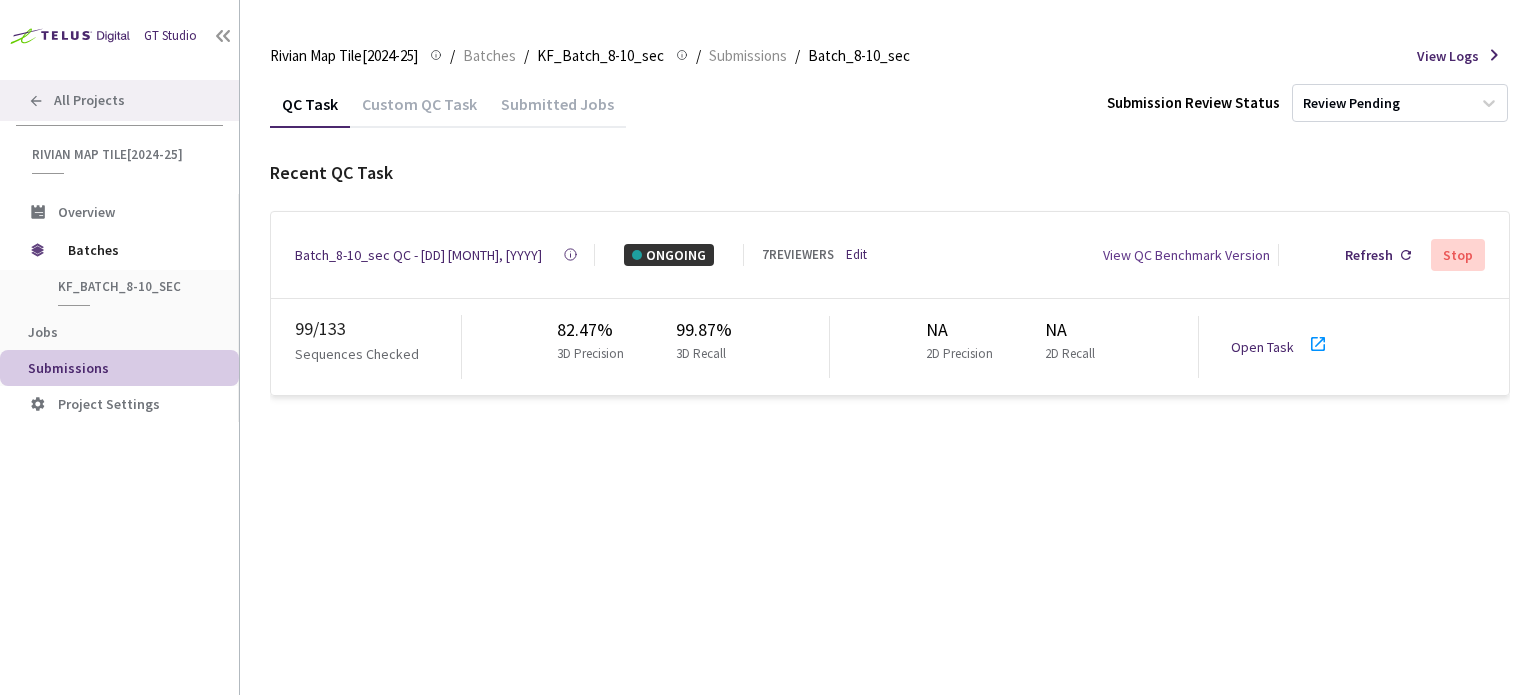 click on "All Projects" at bounding box center [119, 100] 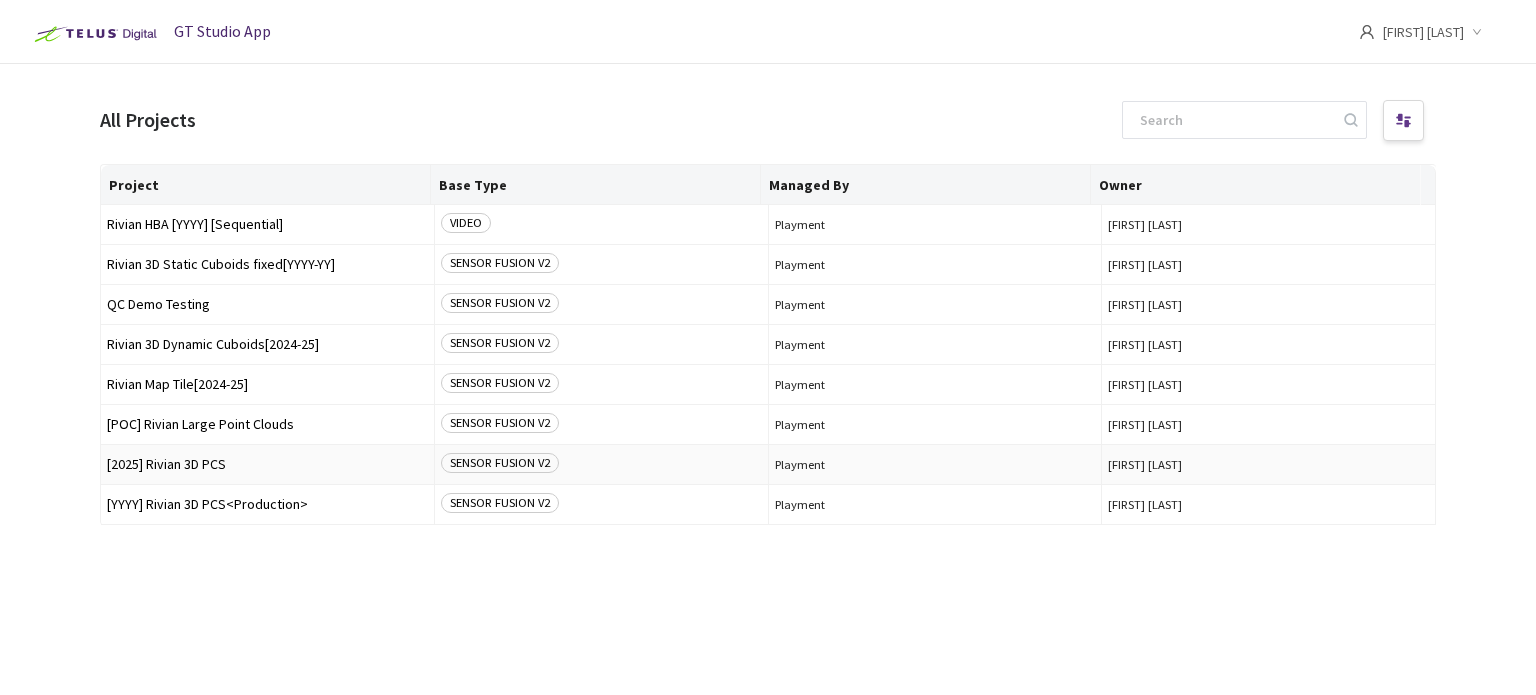 click on "[2025] Rivian 3D PCS" at bounding box center (267, 464) 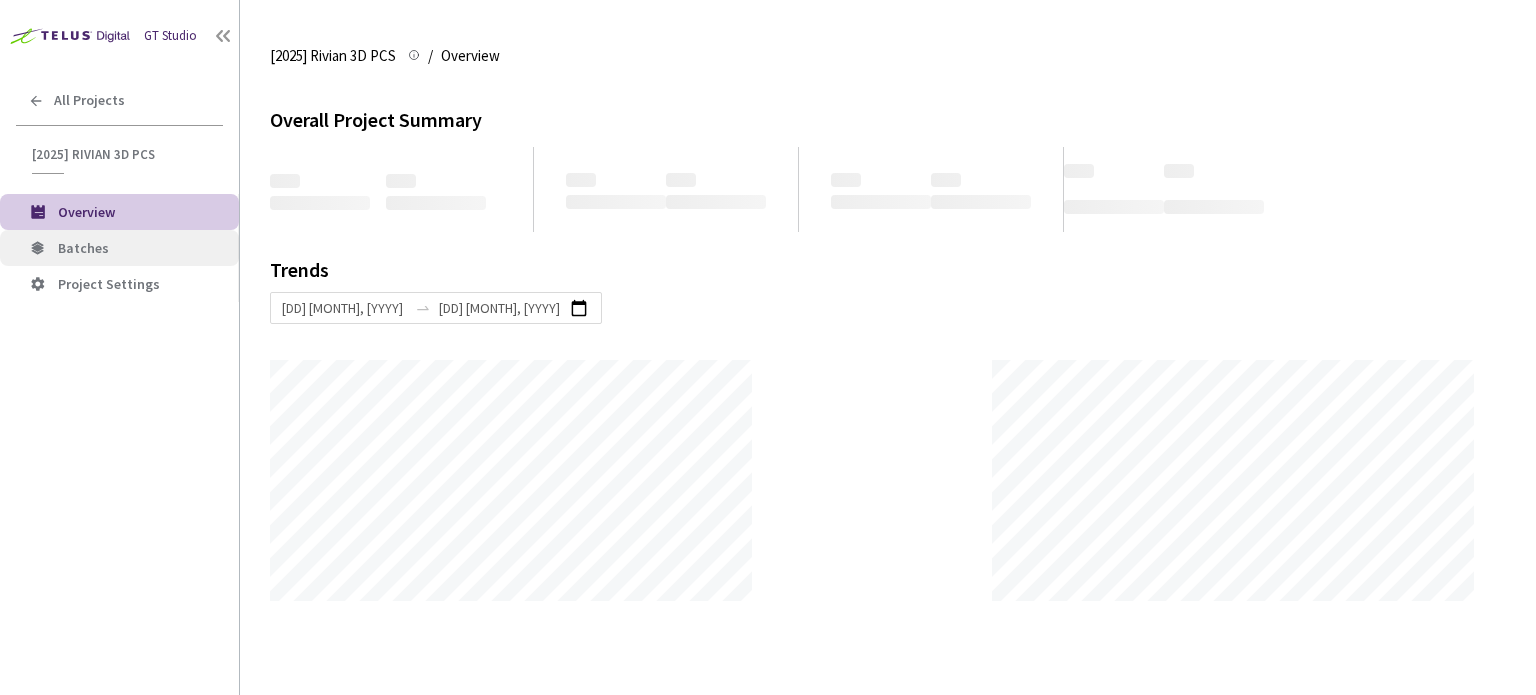 scroll, scrollTop: 999304, scrollLeft: 998464, axis: both 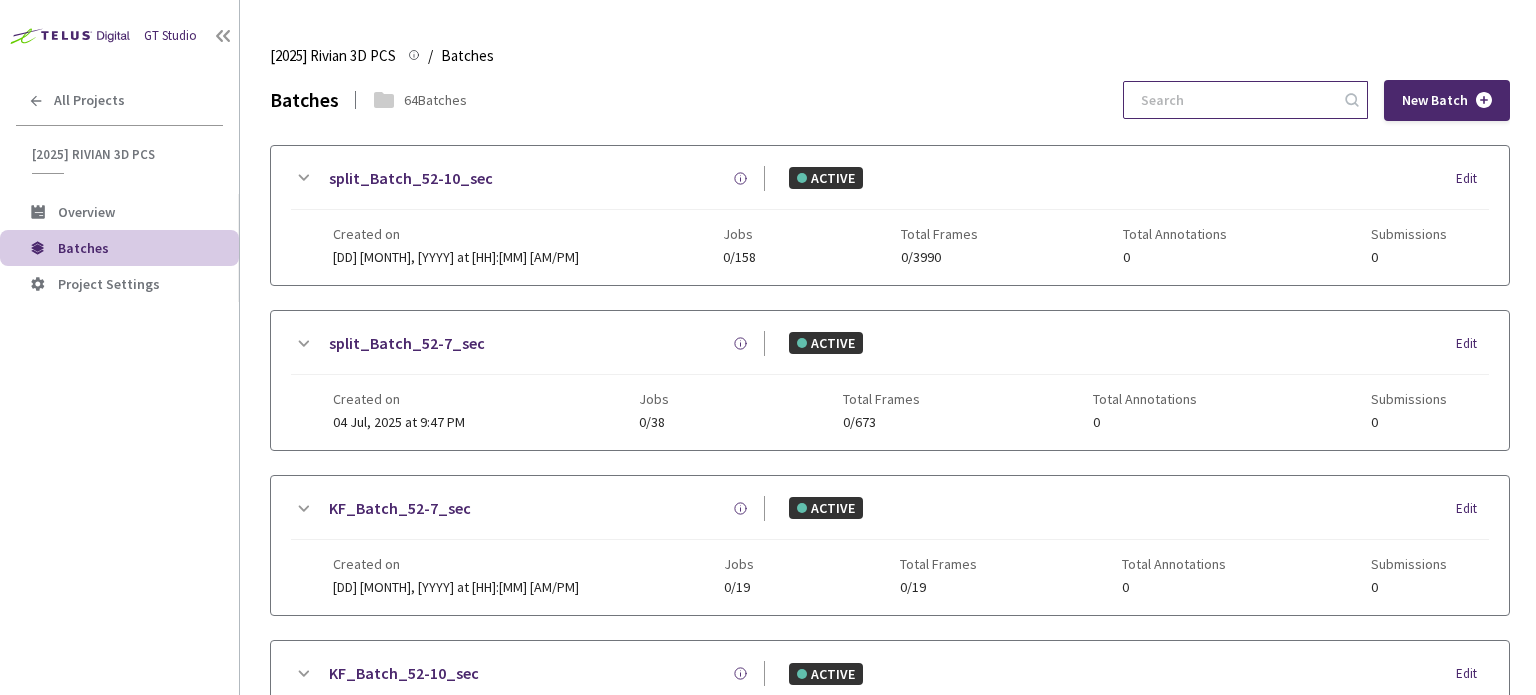 click at bounding box center [1235, 100] 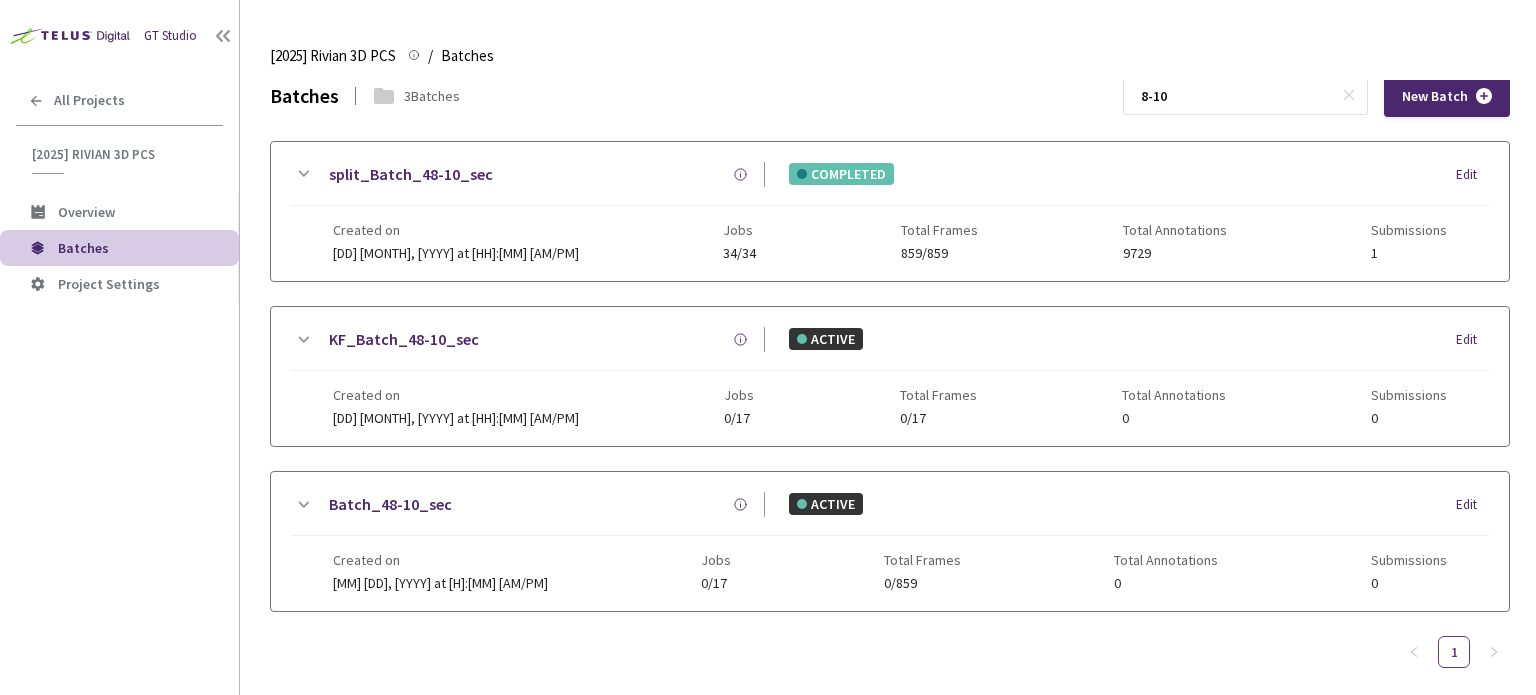 scroll, scrollTop: 0, scrollLeft: 0, axis: both 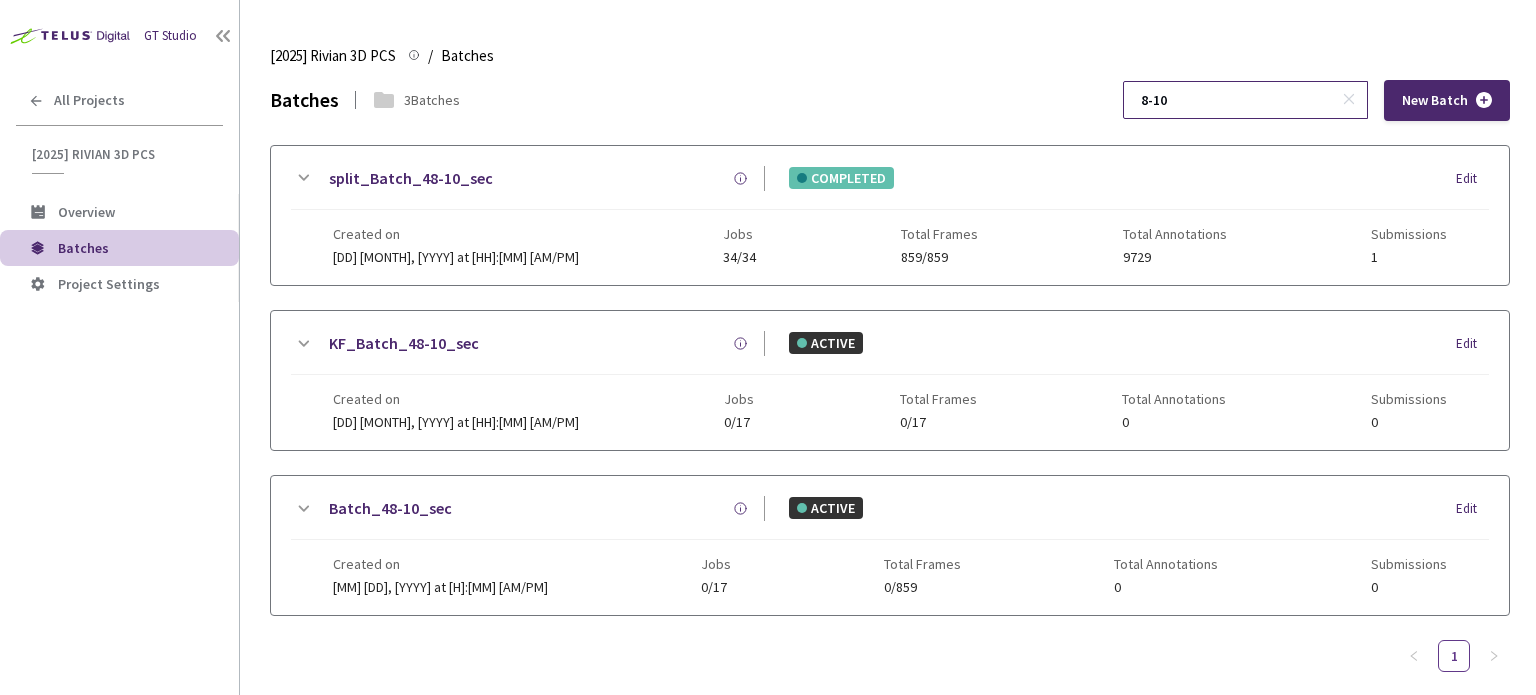 click on "8-10" at bounding box center [1235, 100] 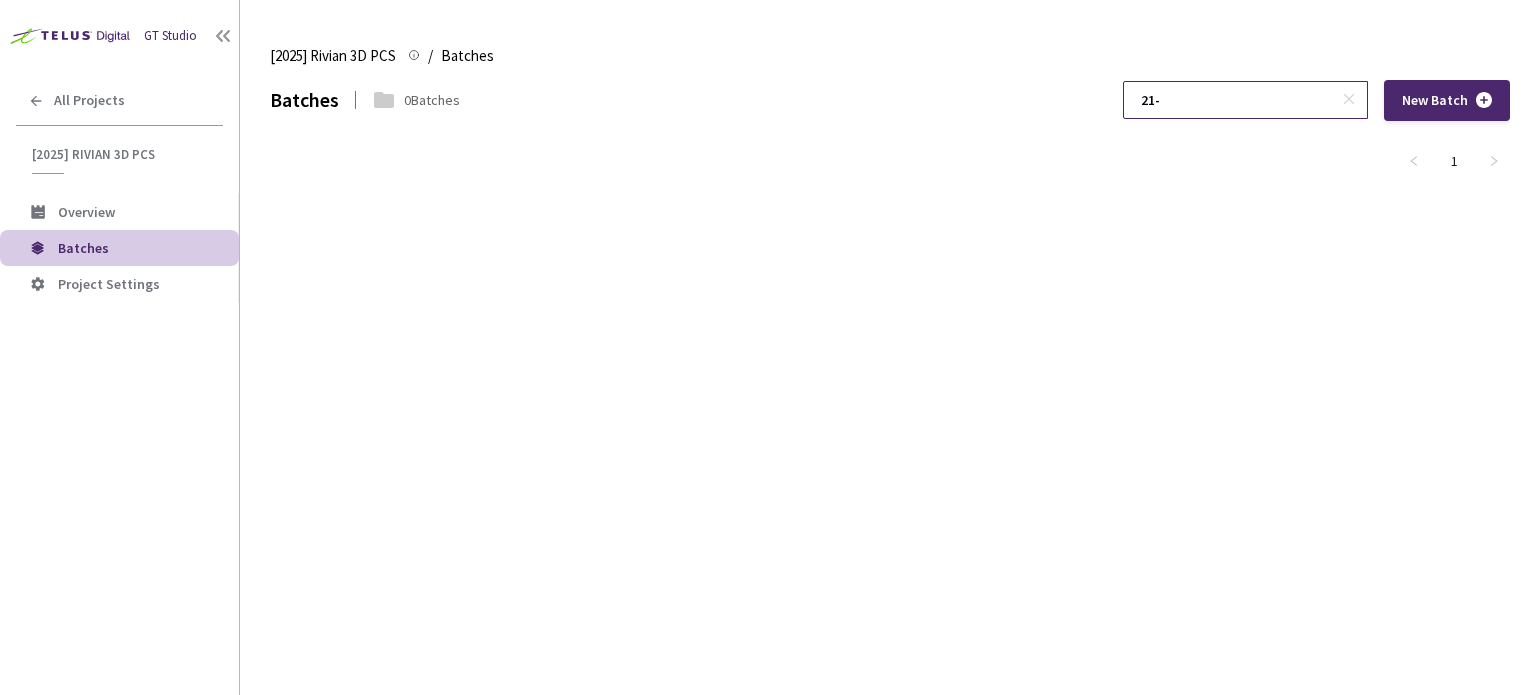click on "21-" at bounding box center (1235, 100) 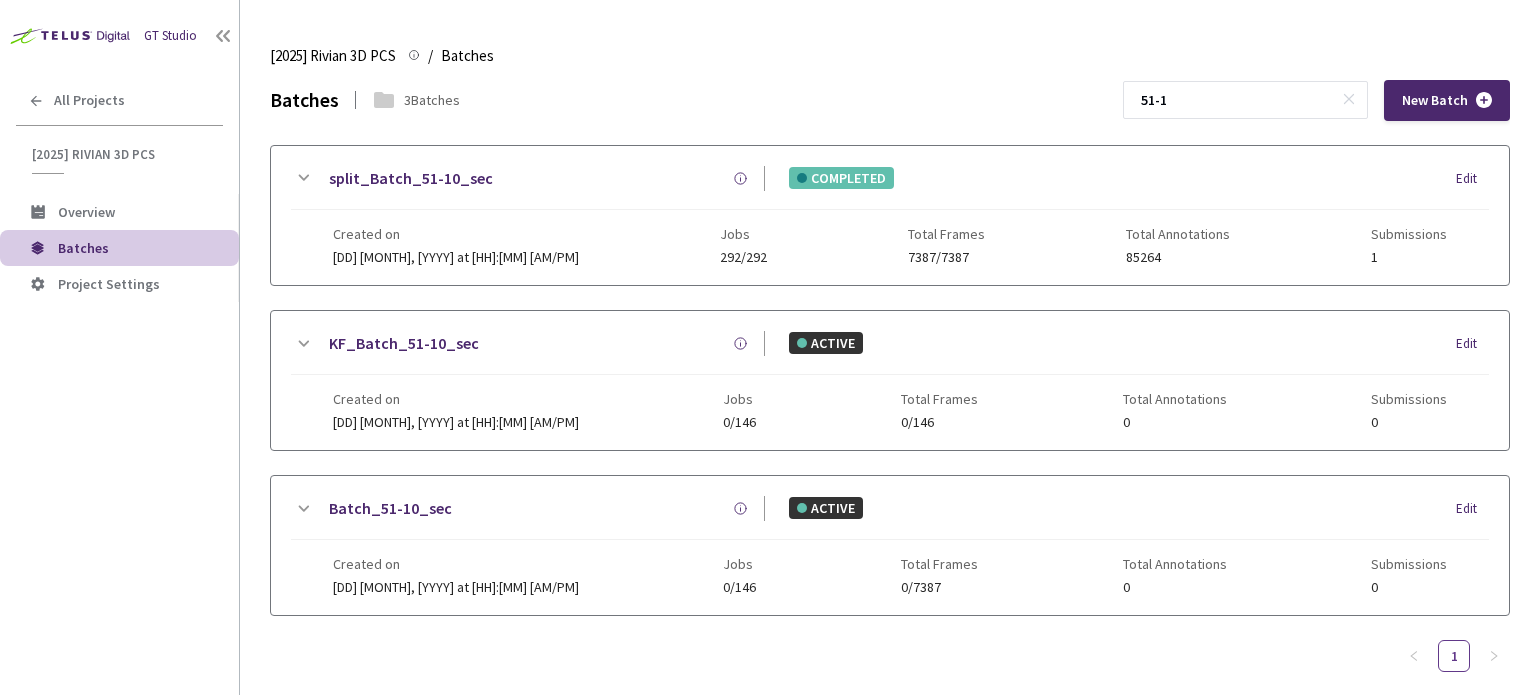 type on "51-1" 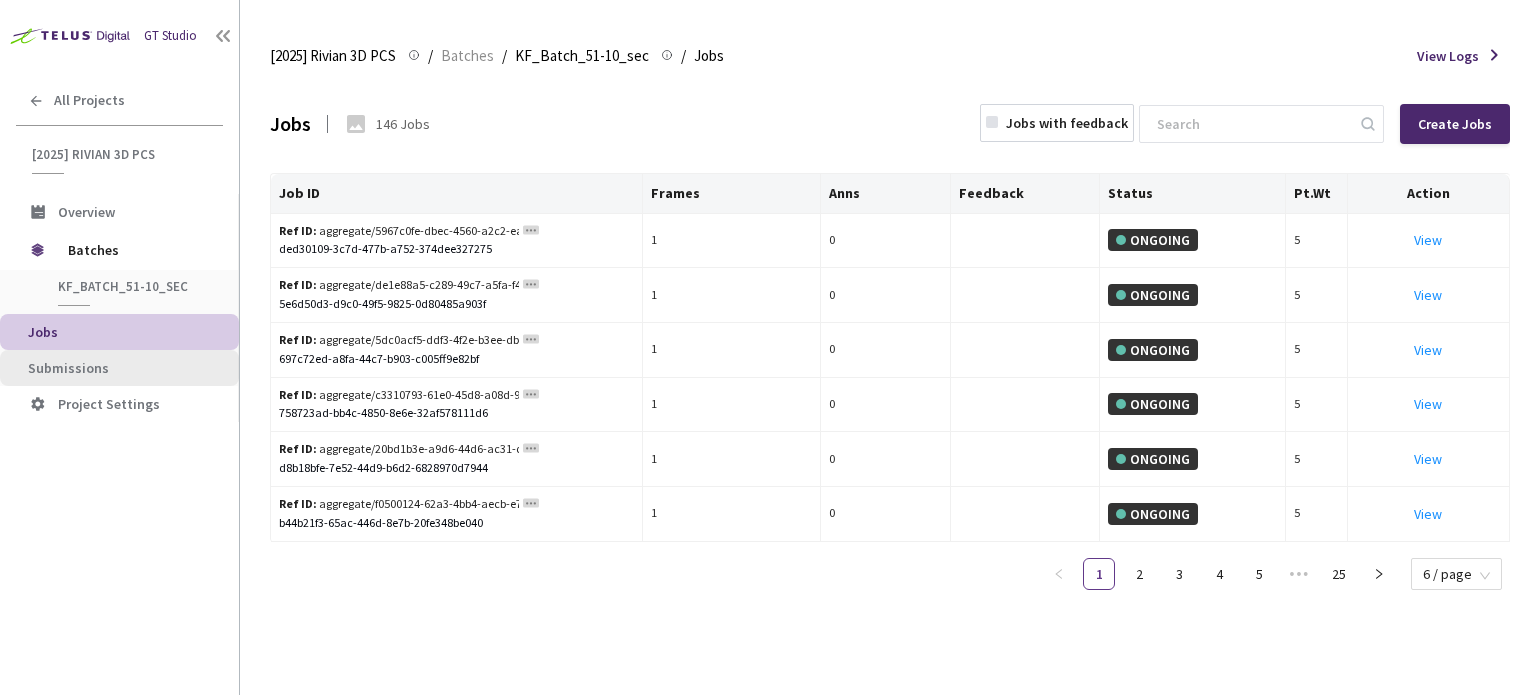 click on "Submissions" at bounding box center (68, 368) 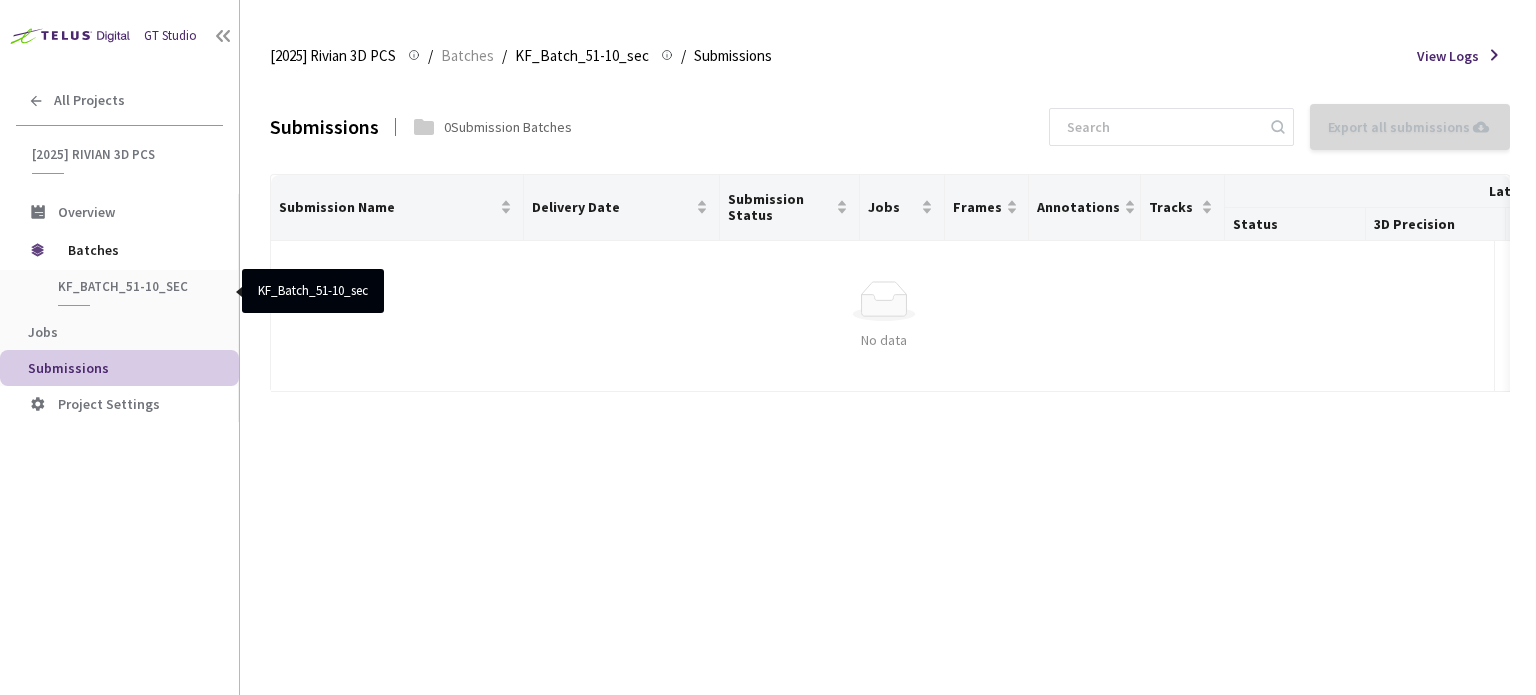 click on "KF_Batch_51-10_sec" at bounding box center (132, 286) 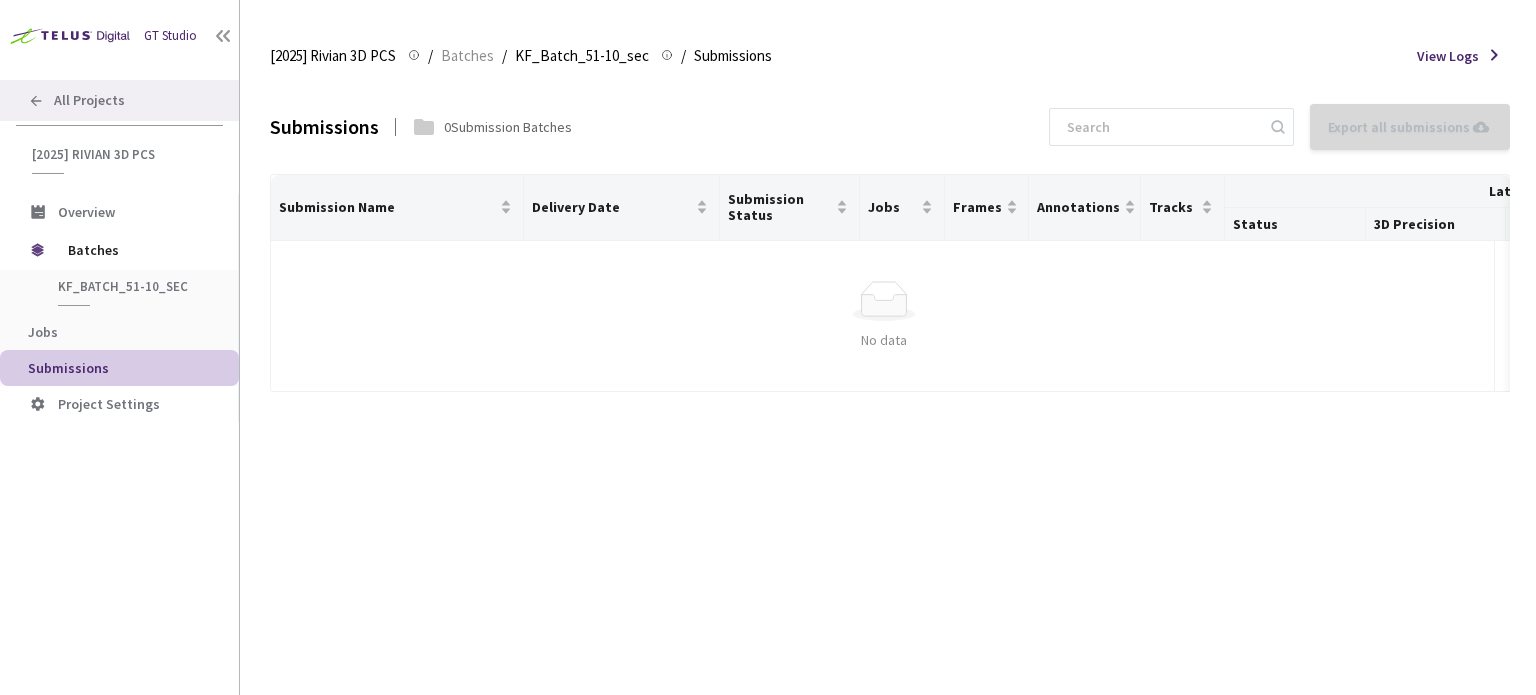 click at bounding box center [36, 101] 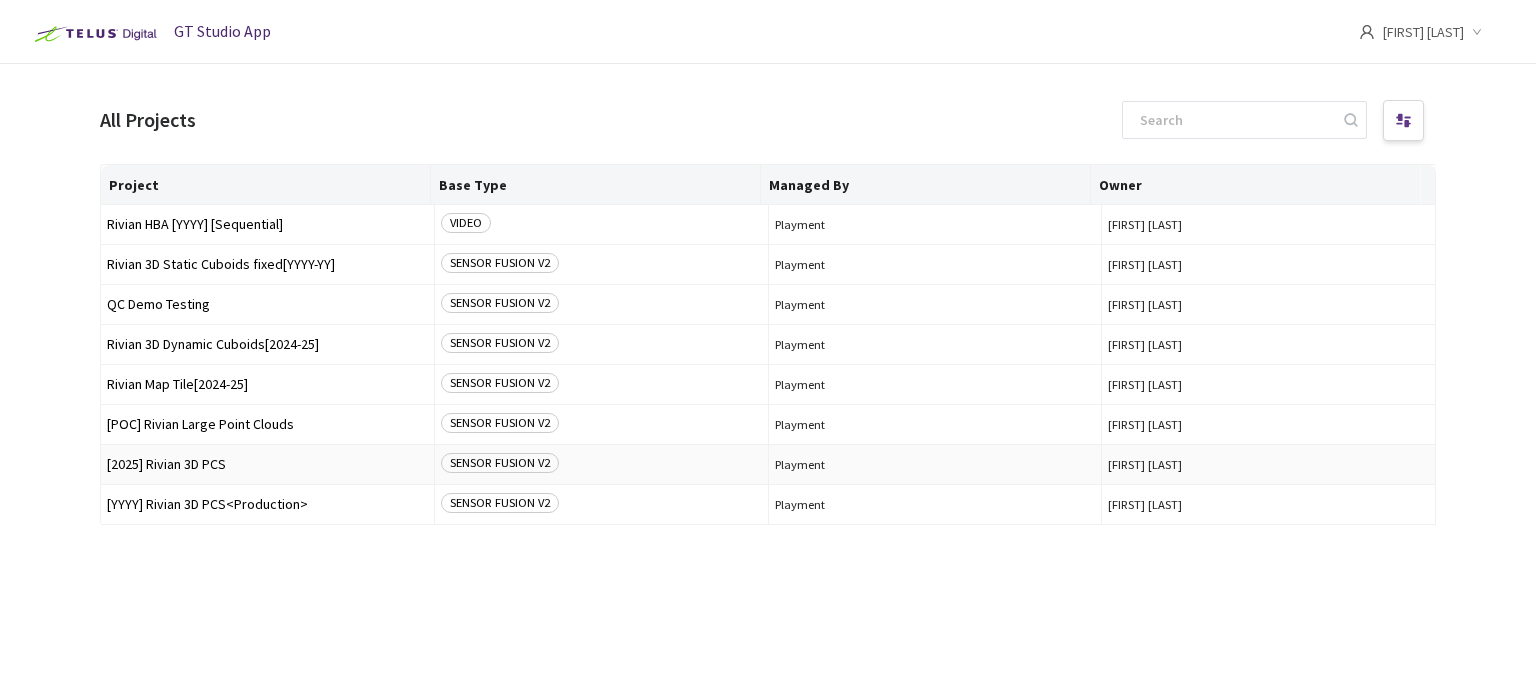 click on "[2025] Rivian 3D PCS" at bounding box center (267, 464) 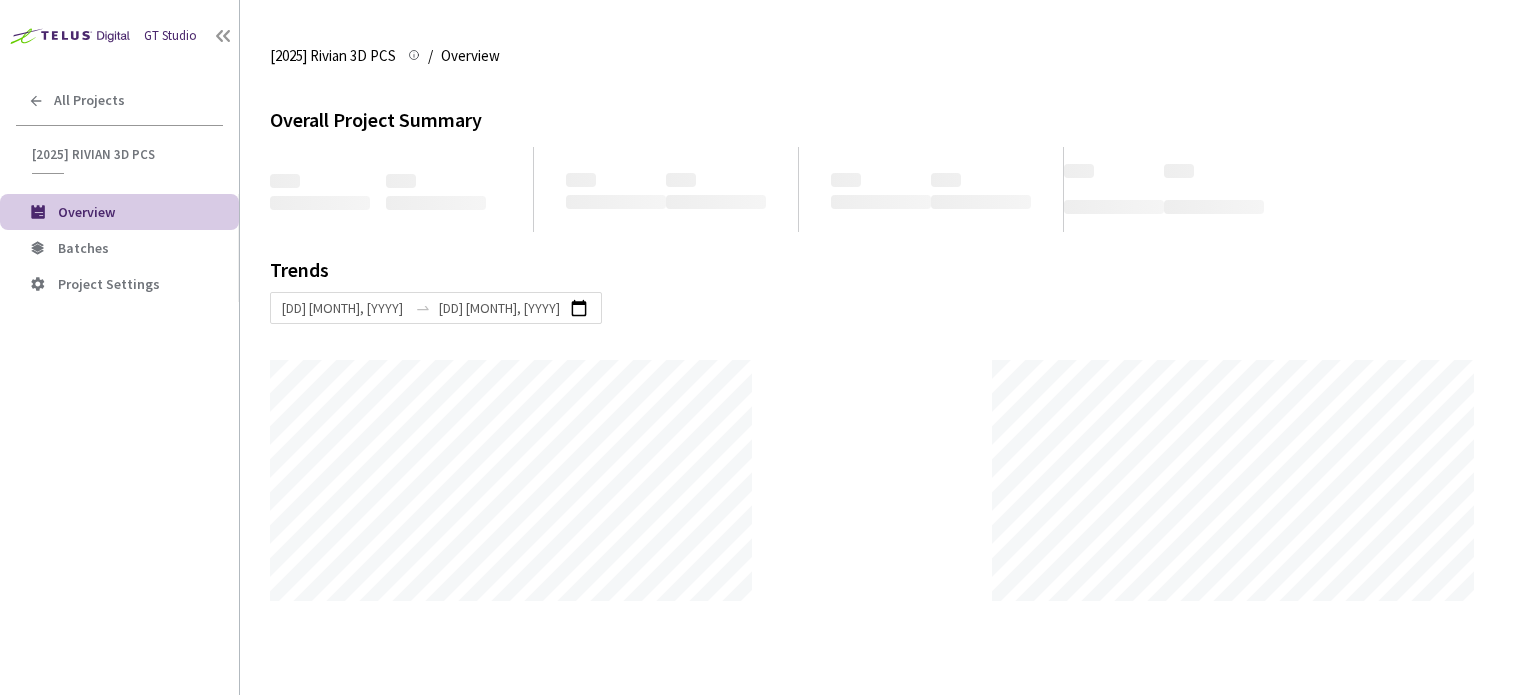 scroll, scrollTop: 0, scrollLeft: 0, axis: both 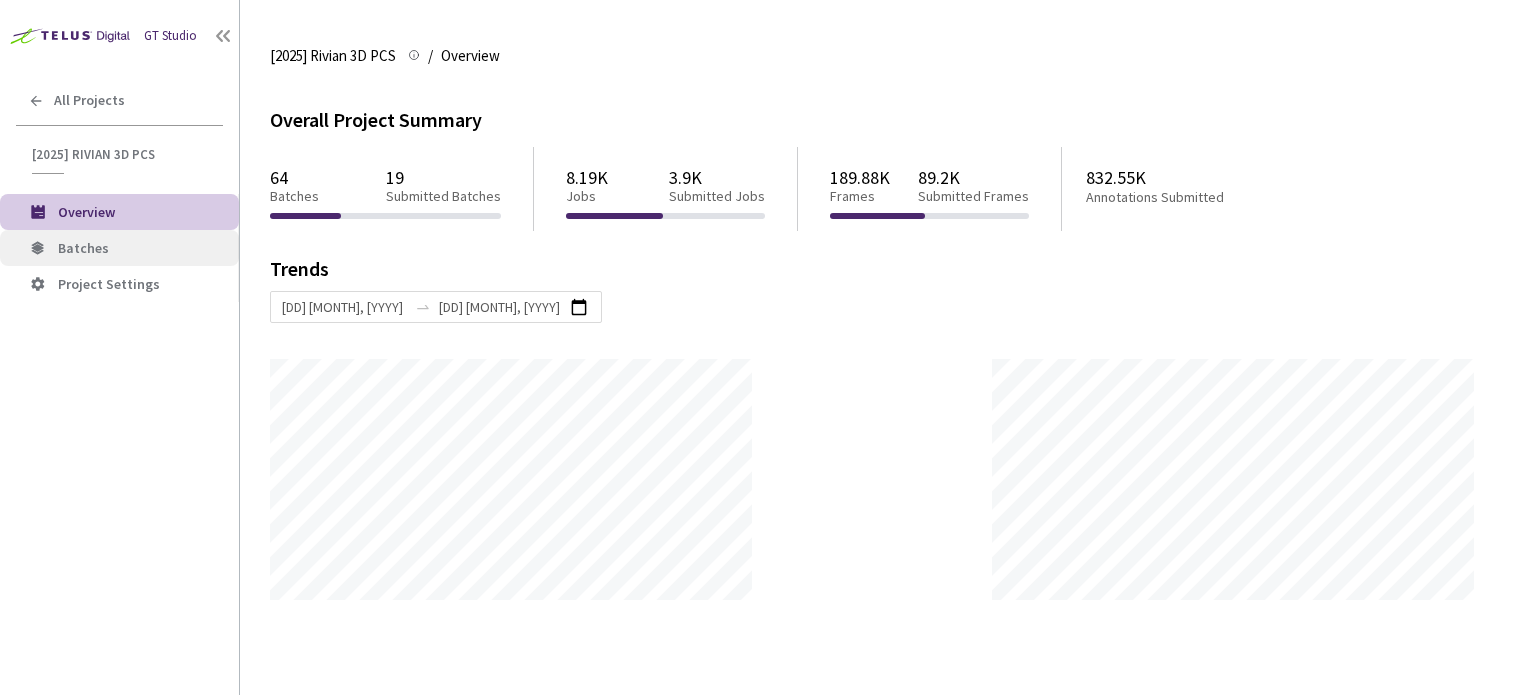 click on "Batches" at bounding box center [140, 248] 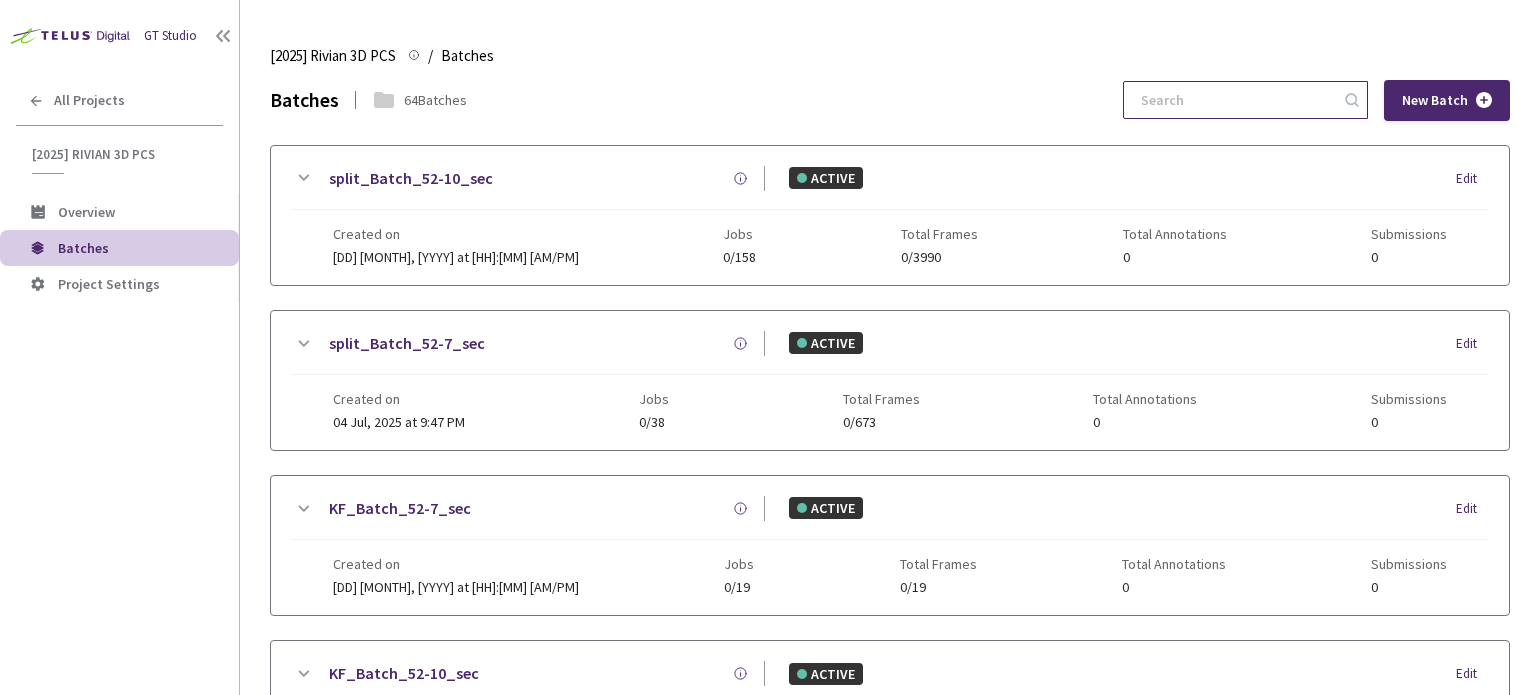 click at bounding box center [1235, 100] 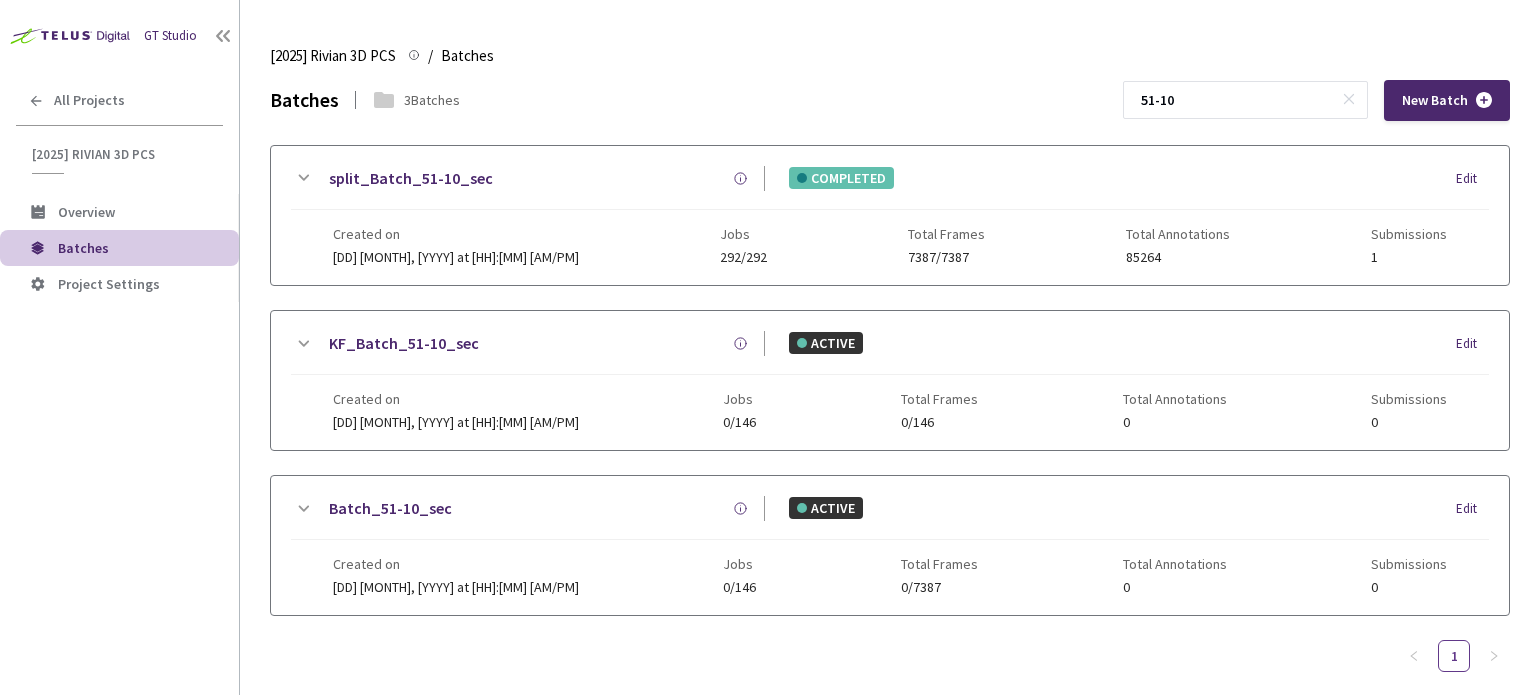 type on "51-10" 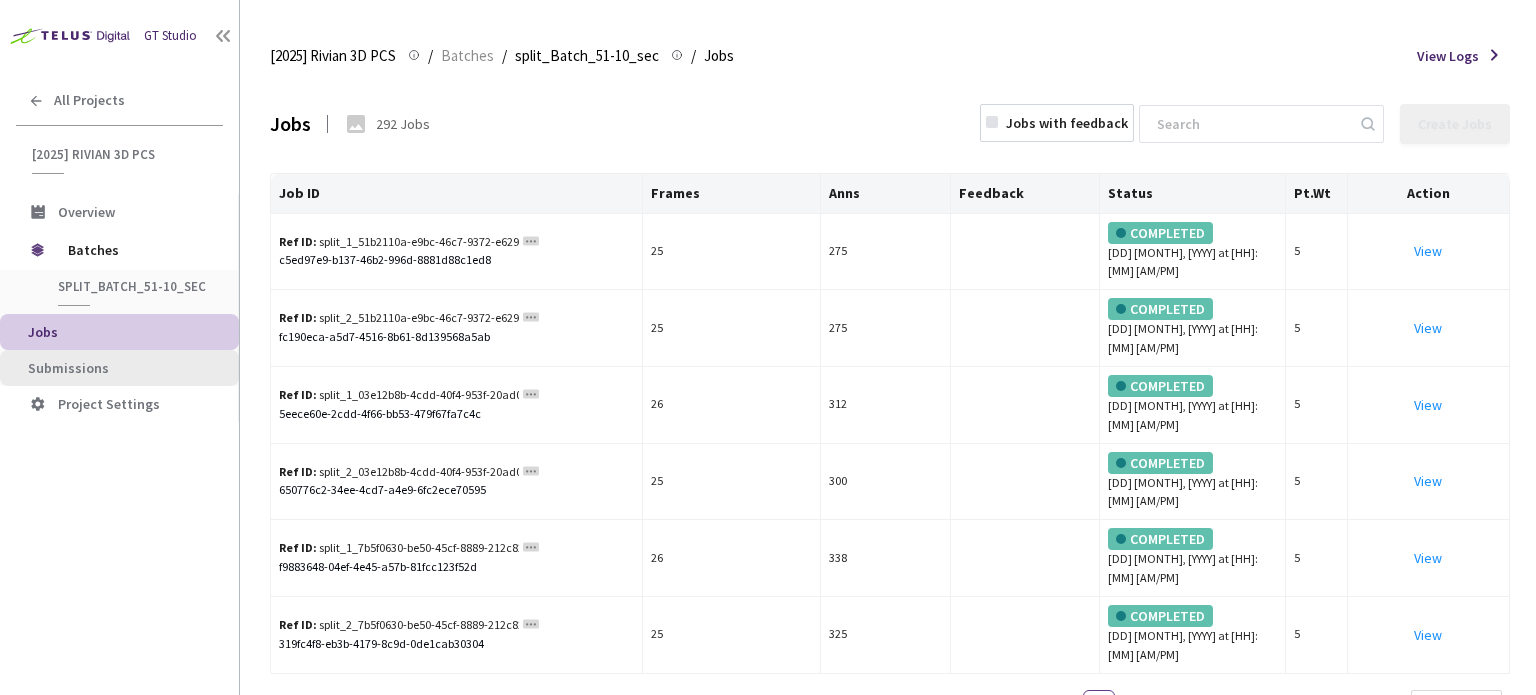 click on "Submissions" at bounding box center [125, 368] 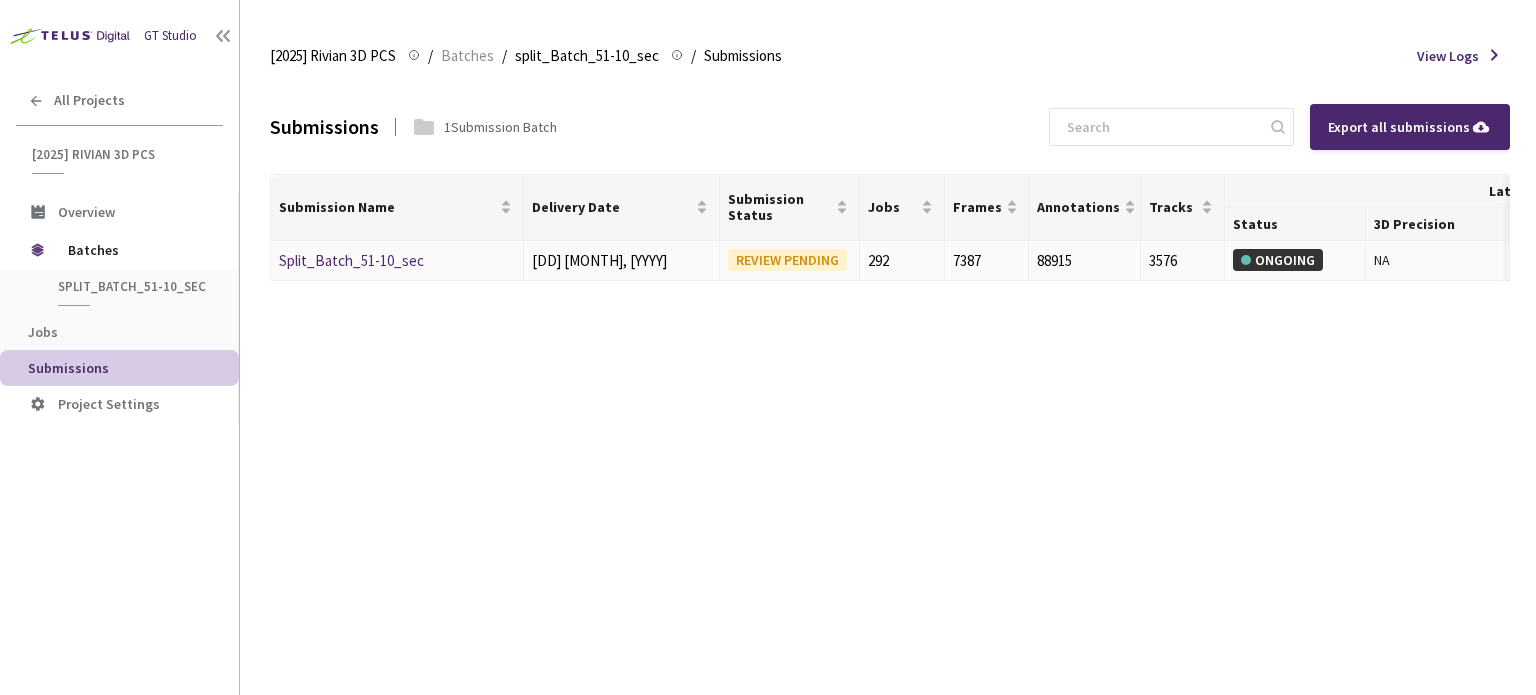 click on "Split_Batch_51-10_sec" at bounding box center (351, 260) 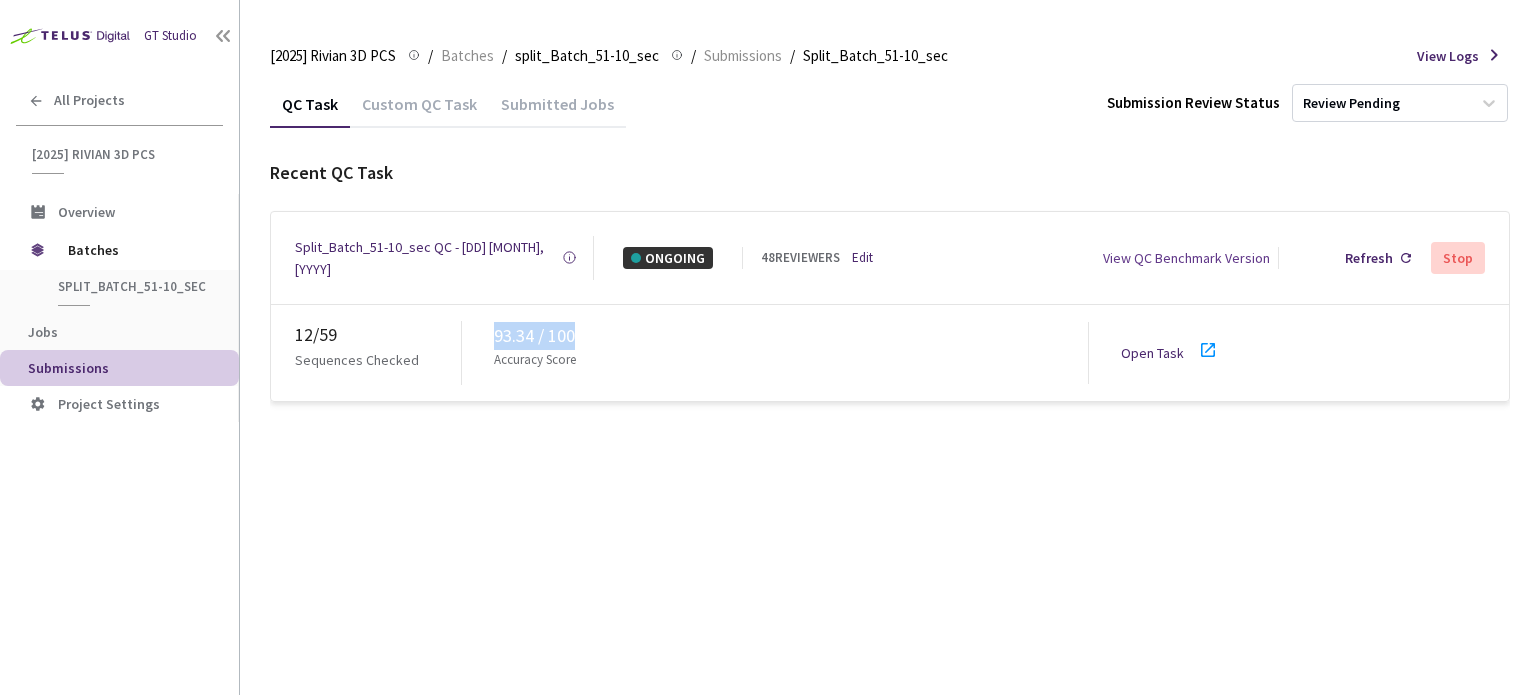 drag, startPoint x: 496, startPoint y: 317, endPoint x: 604, endPoint y: 317, distance: 108 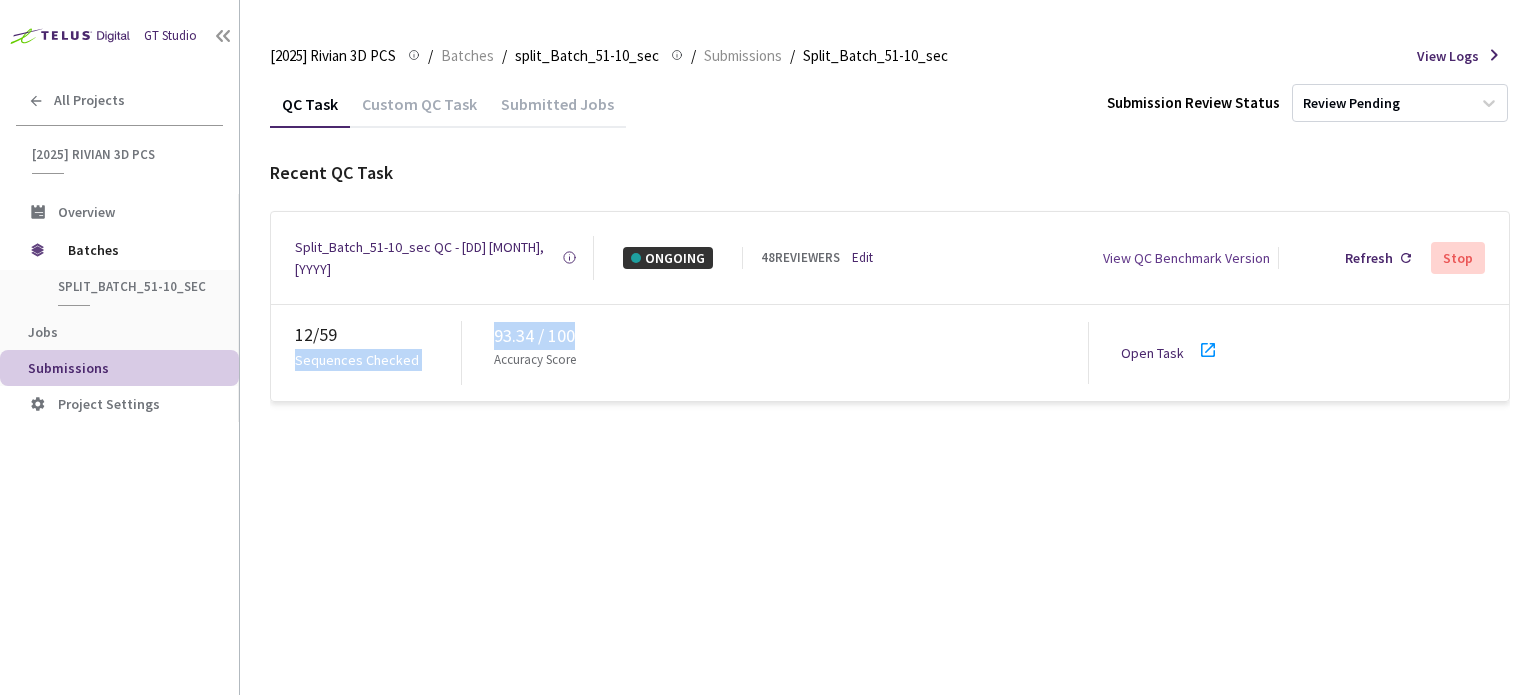 drag, startPoint x: 569, startPoint y: 326, endPoint x: 464, endPoint y: 317, distance: 105.38501 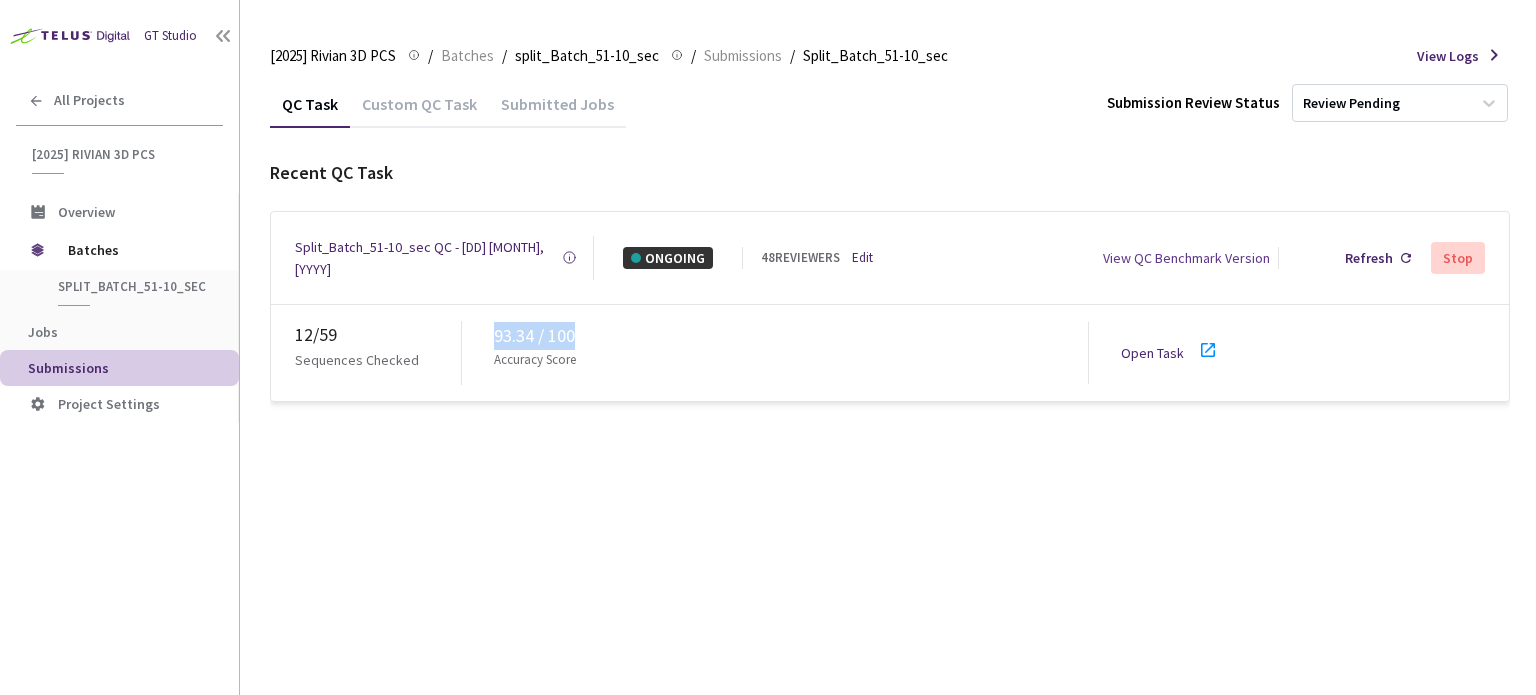 drag, startPoint x: 606, startPoint y: 323, endPoint x: 492, endPoint y: 322, distance: 114.00439 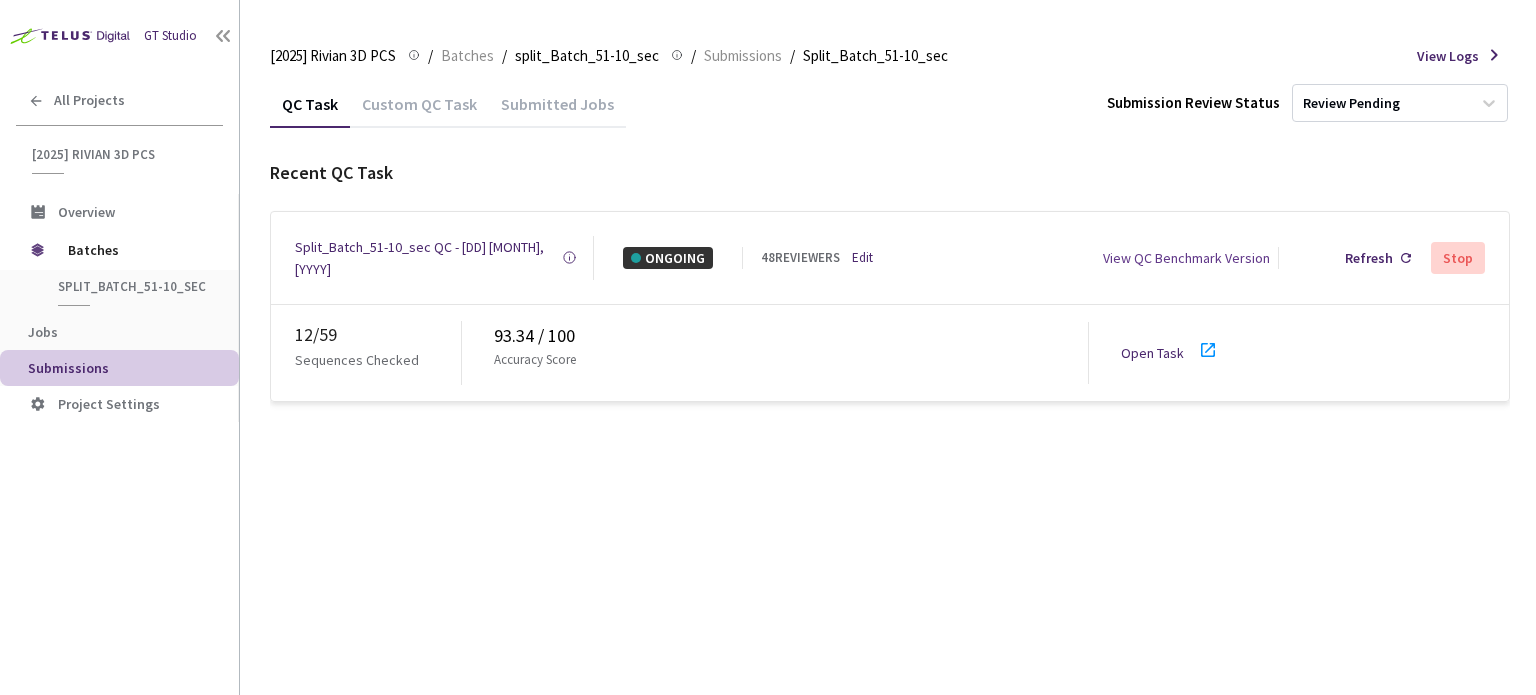 click on "Accuracy Score" at bounding box center (535, 360) 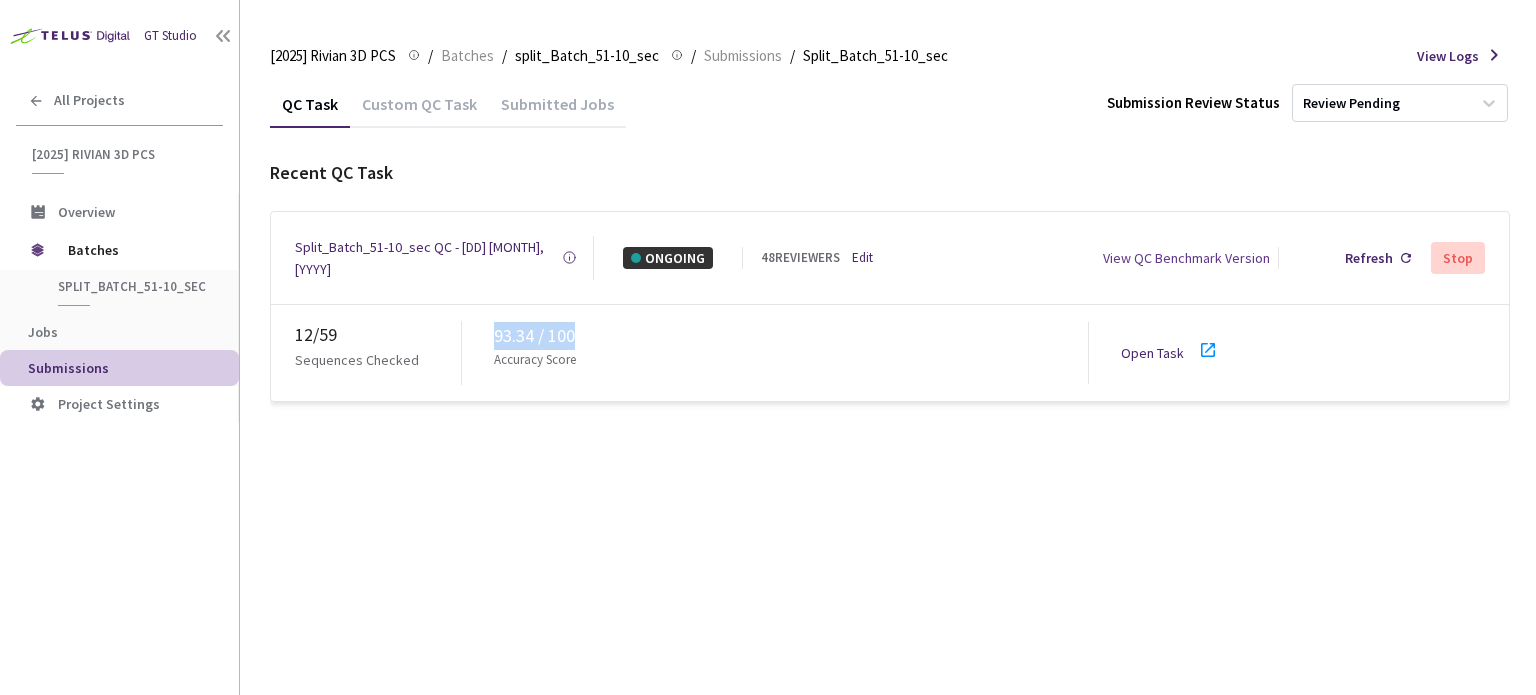 drag, startPoint x: 581, startPoint y: 325, endPoint x: 491, endPoint y: 322, distance: 90.04999 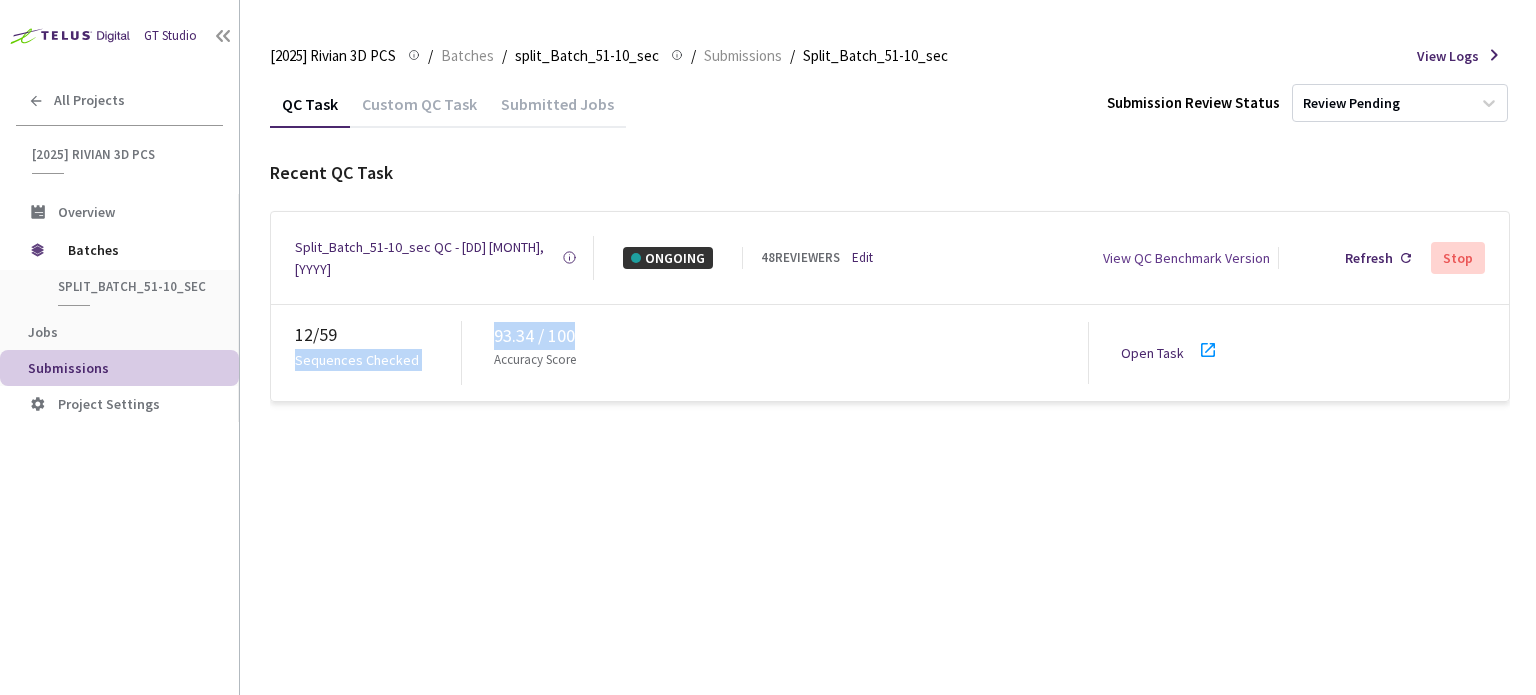 drag, startPoint x: 581, startPoint y: 323, endPoint x: 472, endPoint y: 319, distance: 109.07337 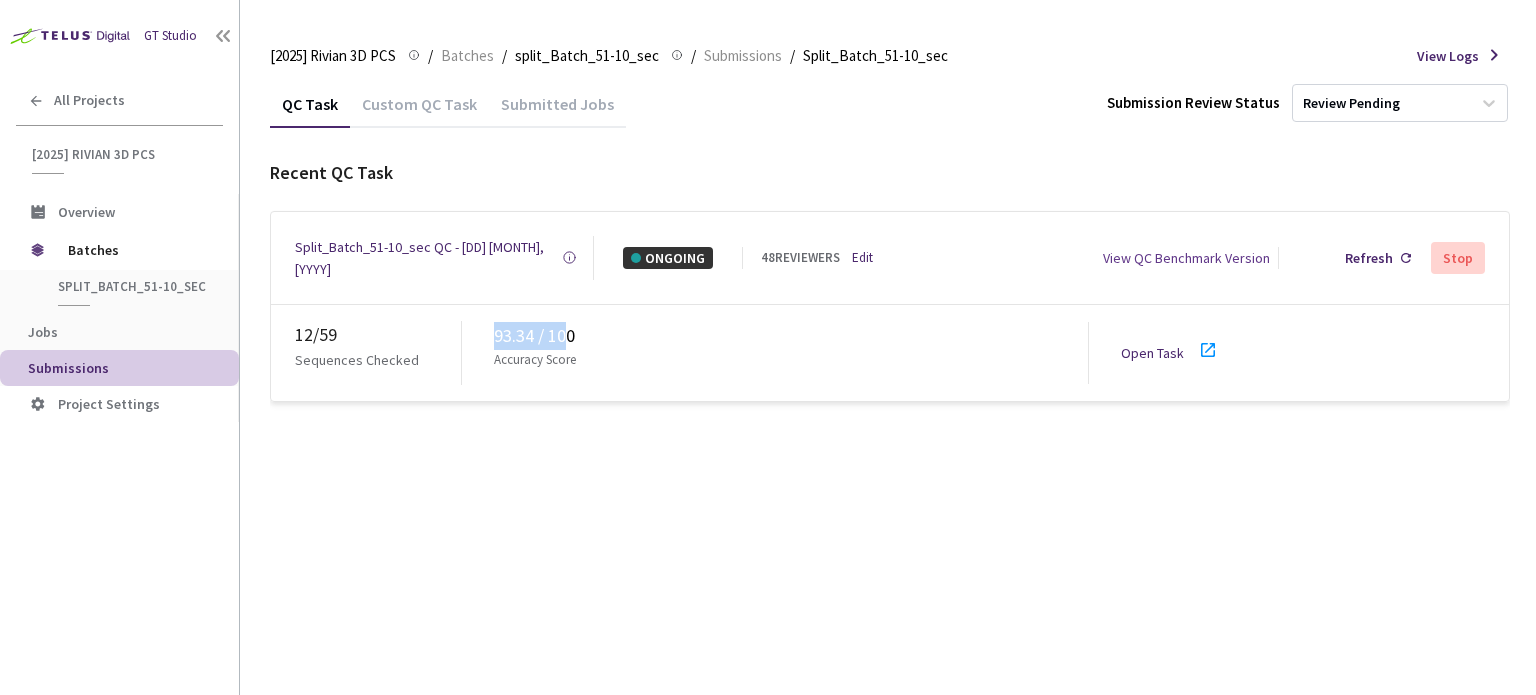 drag, startPoint x: 489, startPoint y: 321, endPoint x: 588, endPoint y: 323, distance: 99.0202 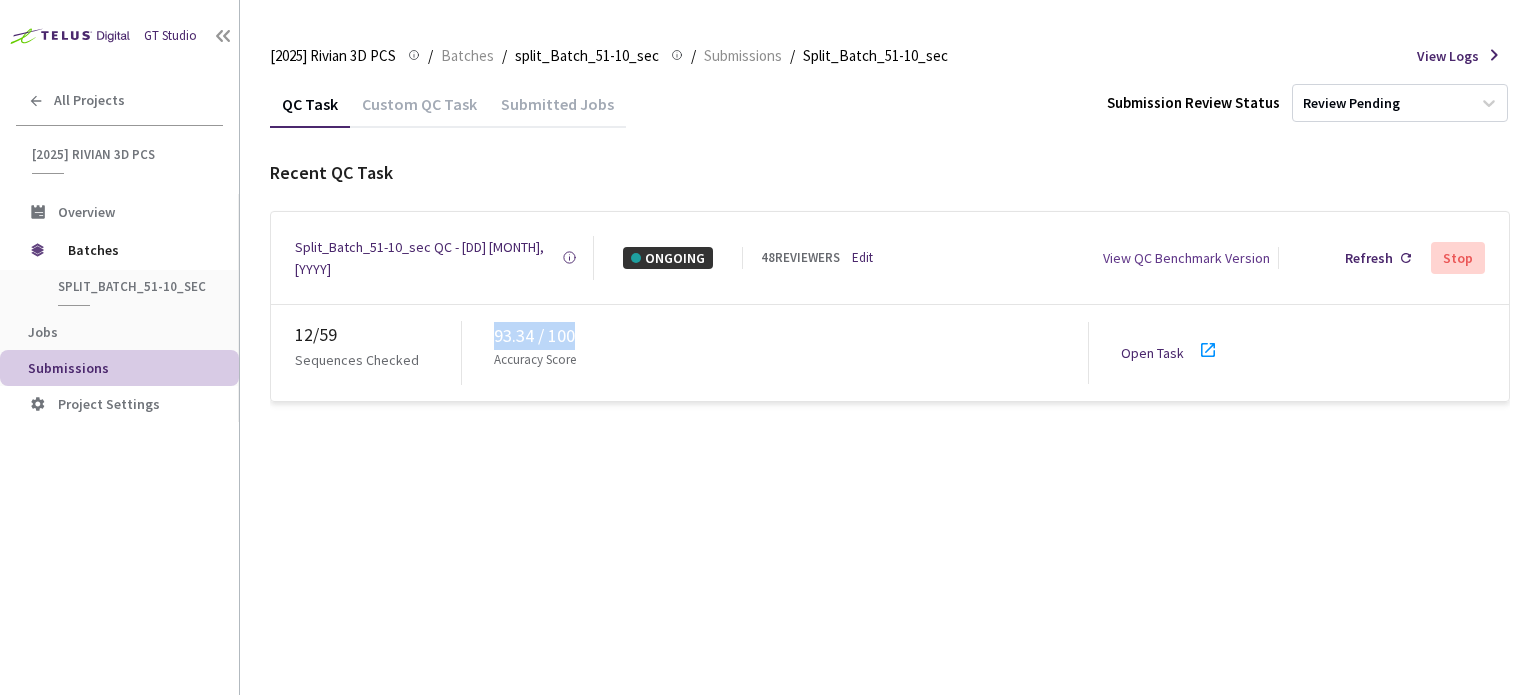 click on "93.34 / 100" at bounding box center (791, 336) 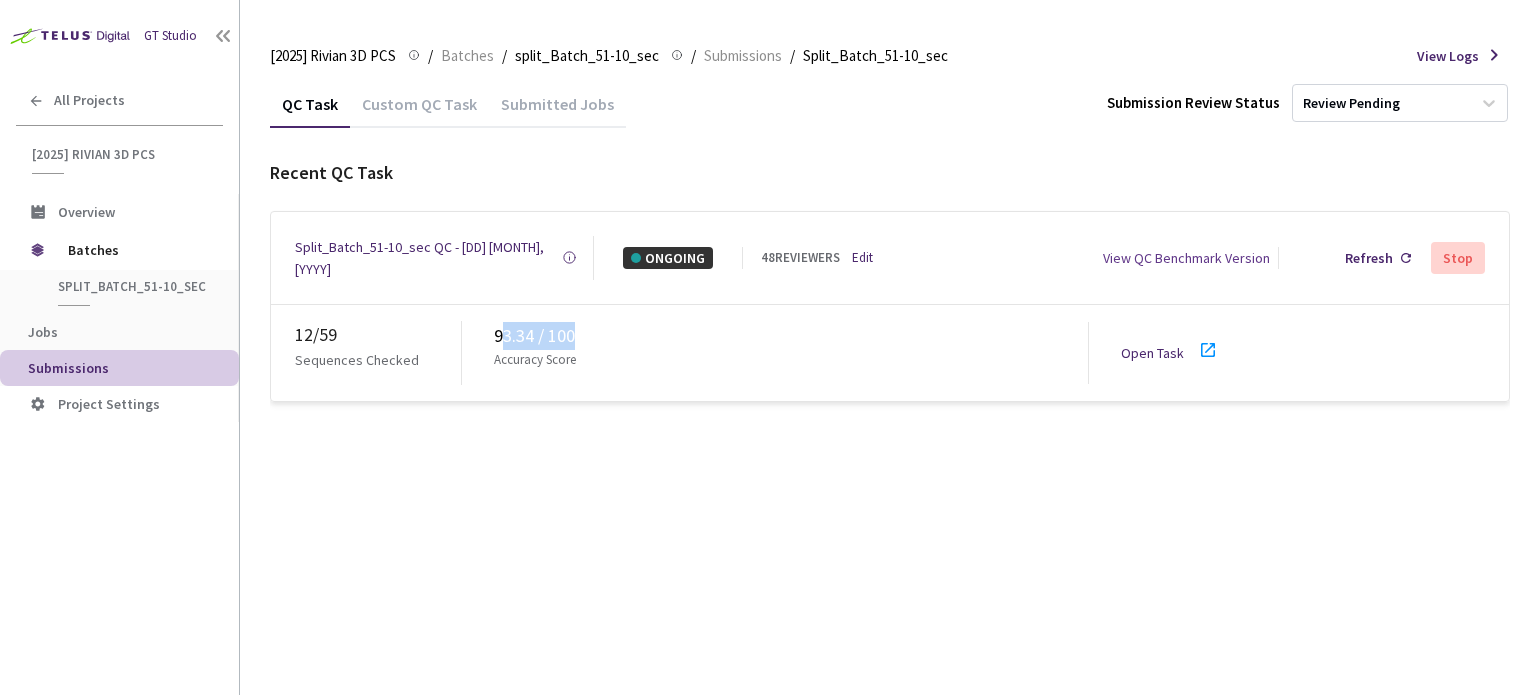 drag, startPoint x: 582, startPoint y: 327, endPoint x: 502, endPoint y: 325, distance: 80.024994 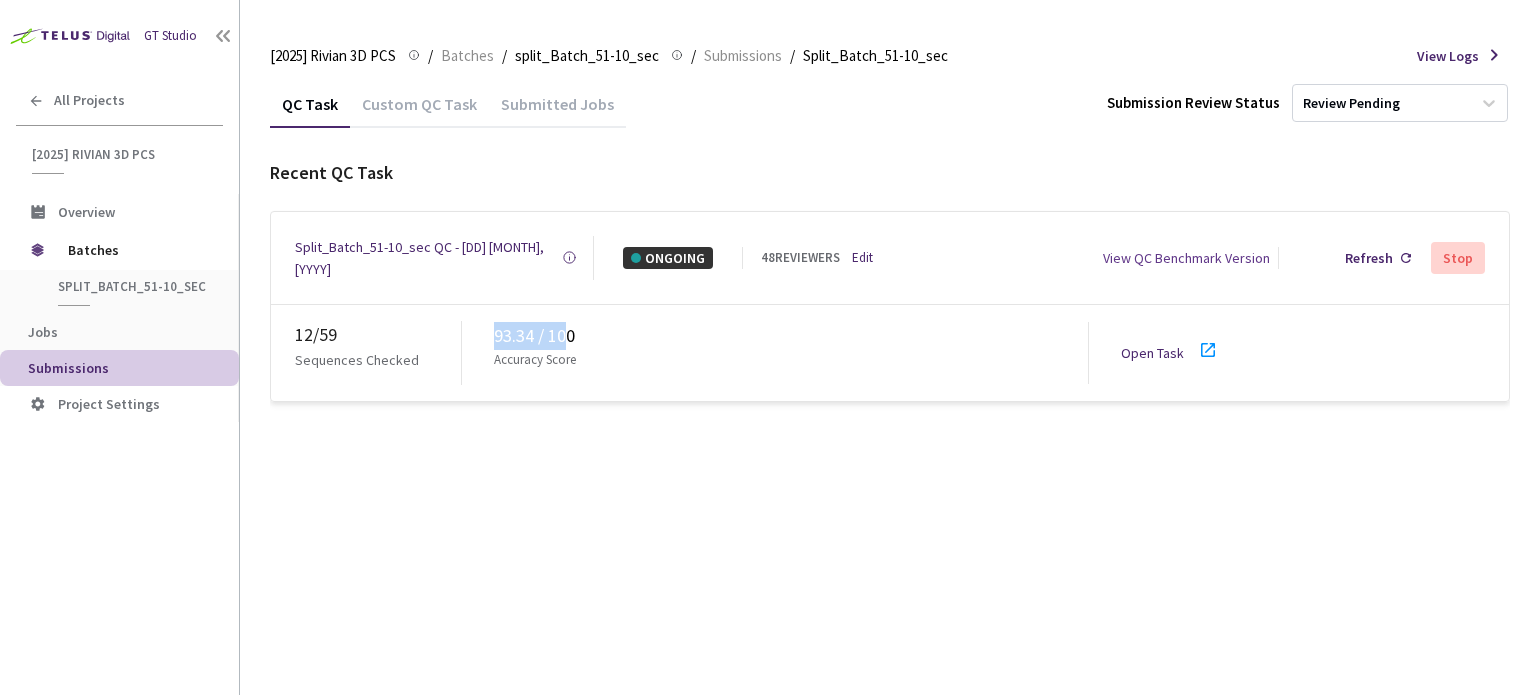 drag, startPoint x: 493, startPoint y: 323, endPoint x: 581, endPoint y: 321, distance: 88.02273 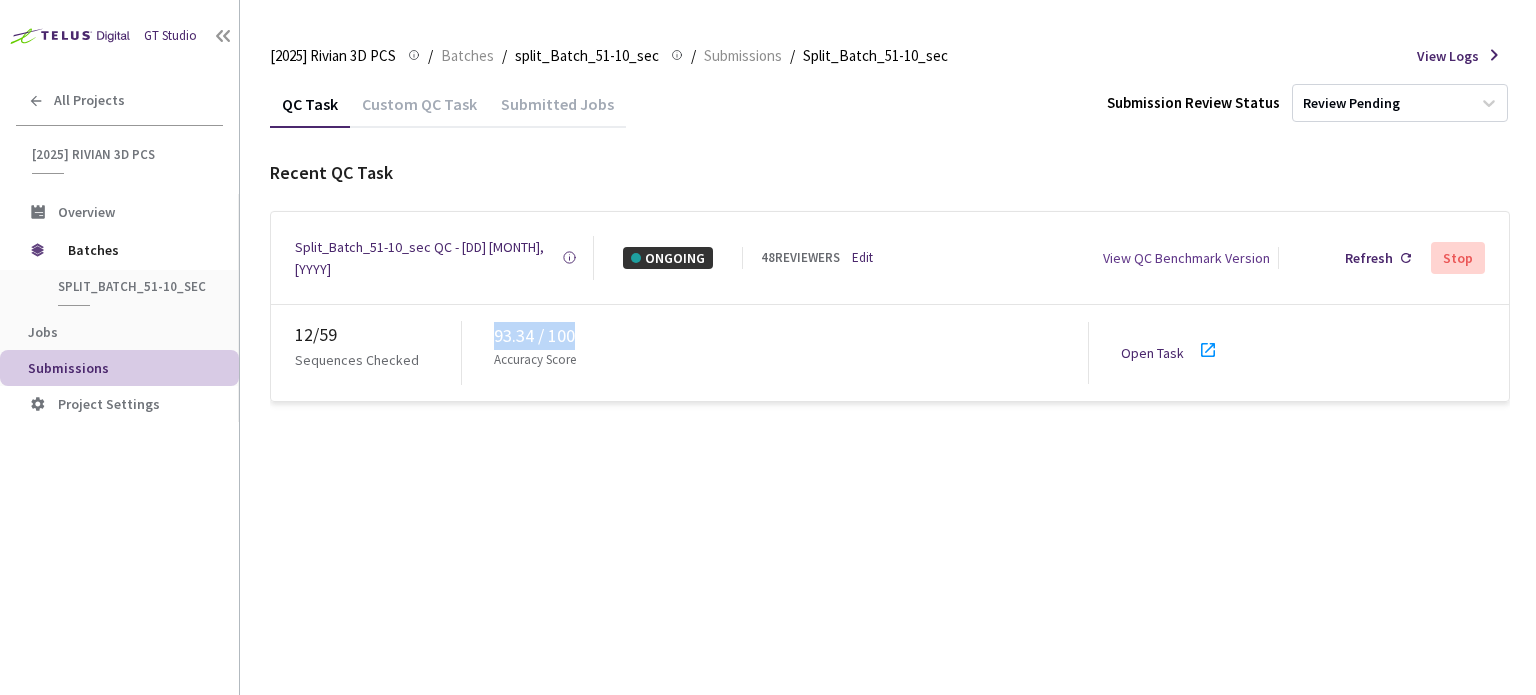 click on "93.34 / 100" at bounding box center (791, 336) 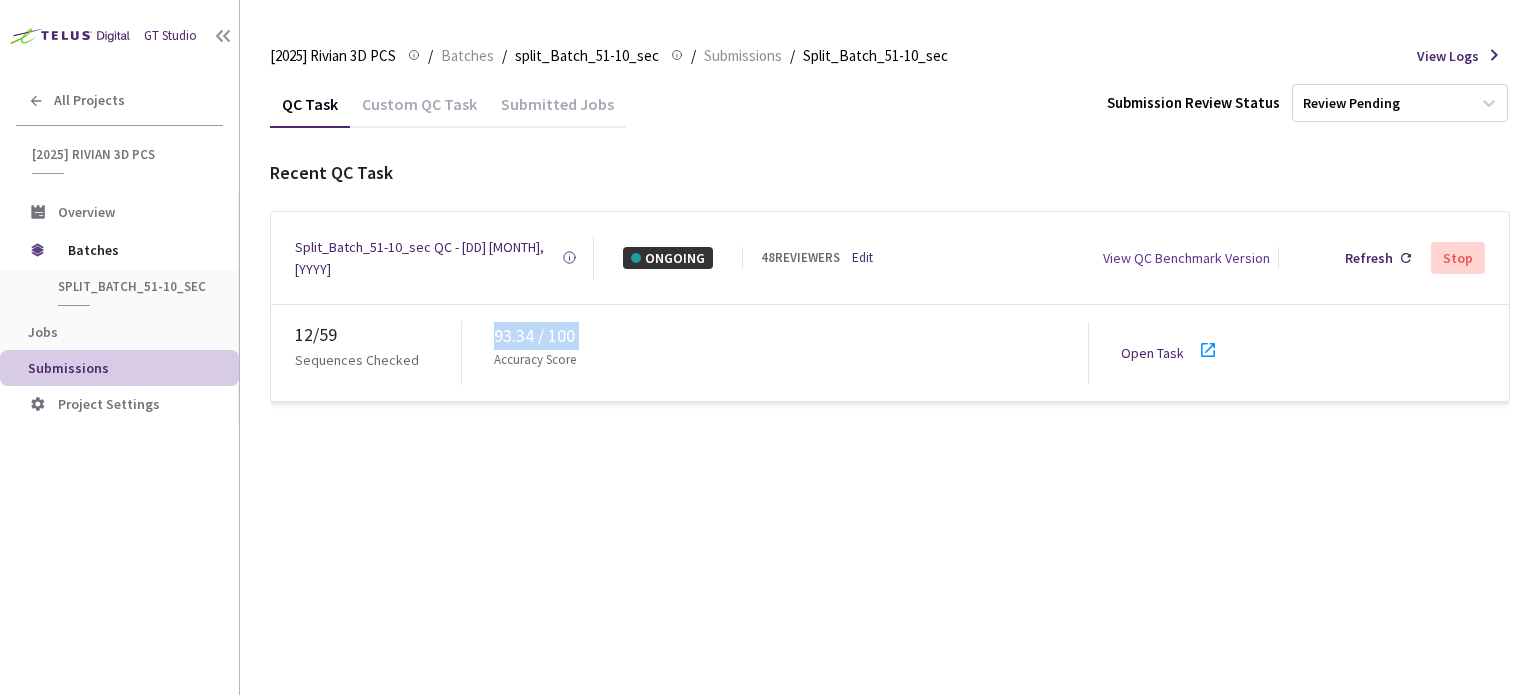 drag, startPoint x: 593, startPoint y: 322, endPoint x: 476, endPoint y: 325, distance: 117.03845 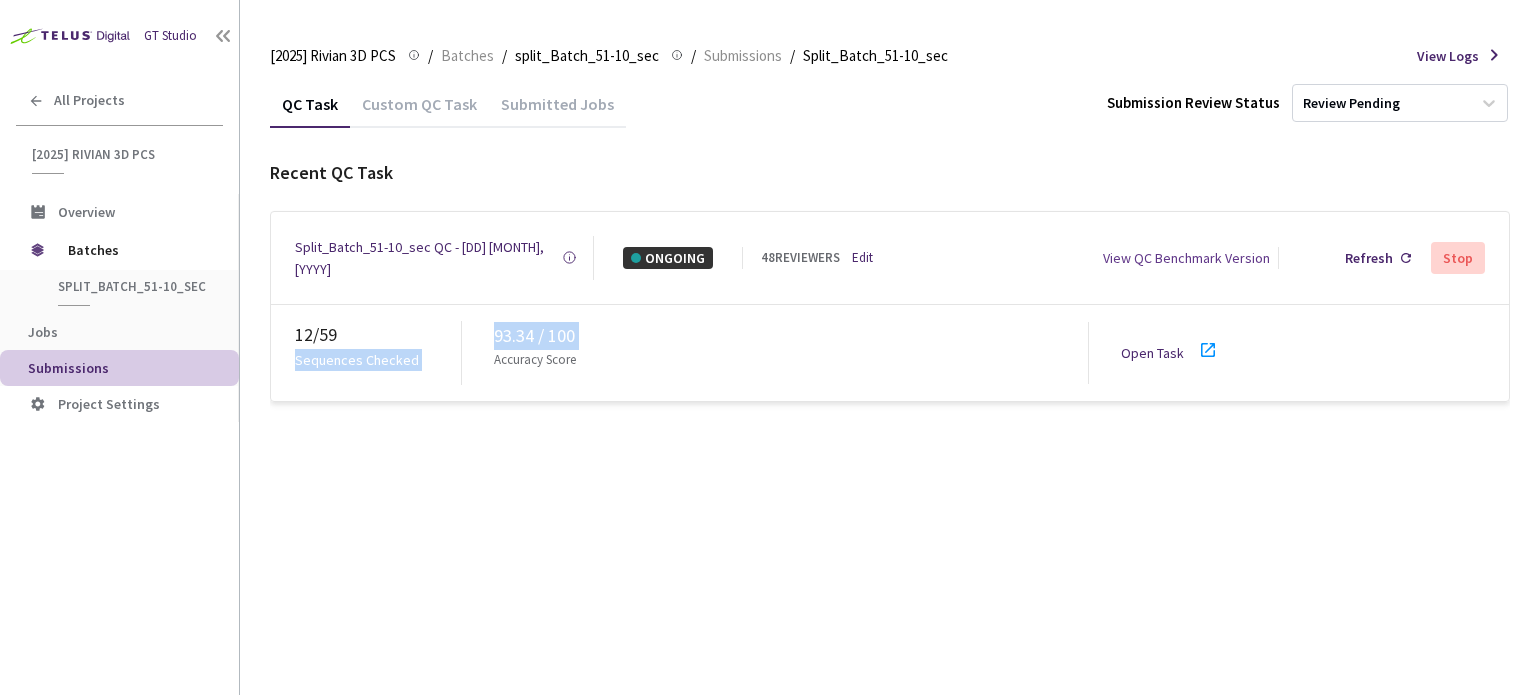 click on "93.34 / 100" at bounding box center [791, 336] 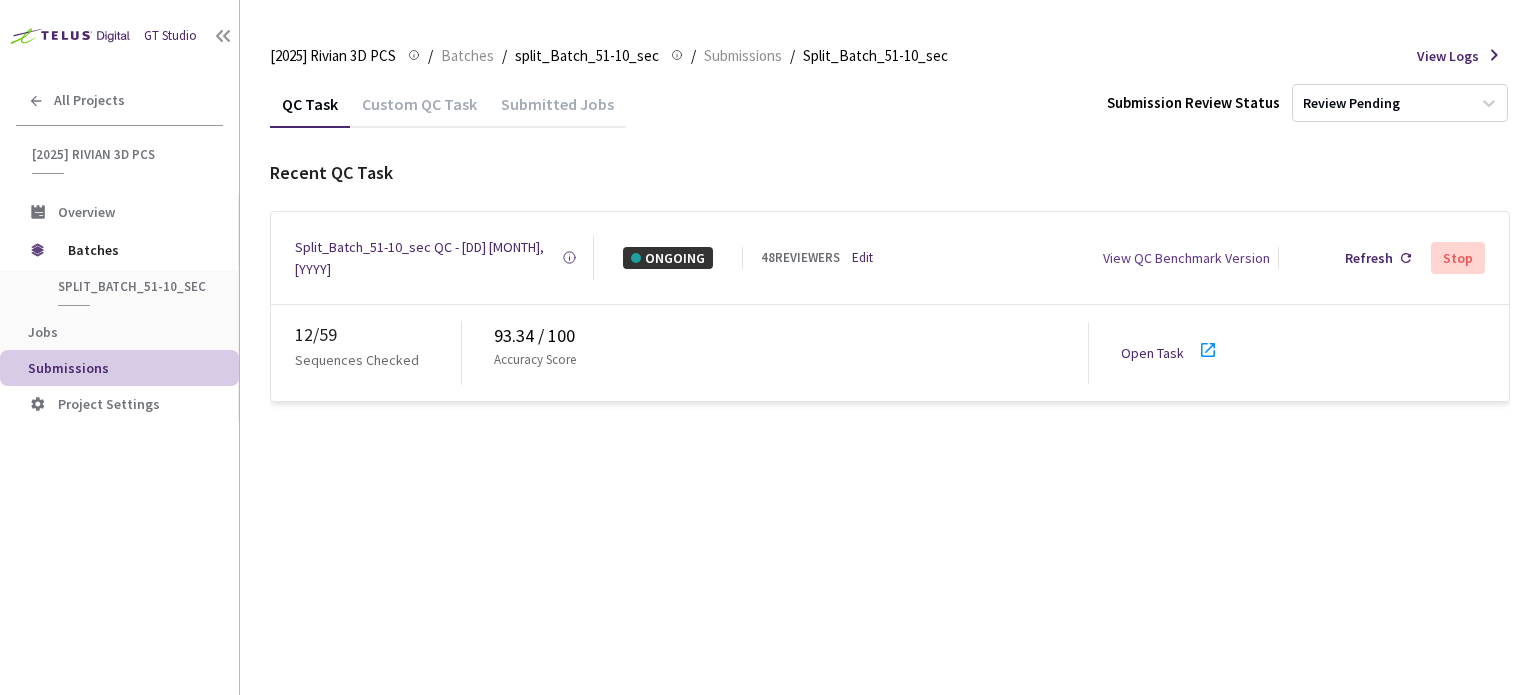 click on "93.34 / 100" at bounding box center (791, 336) 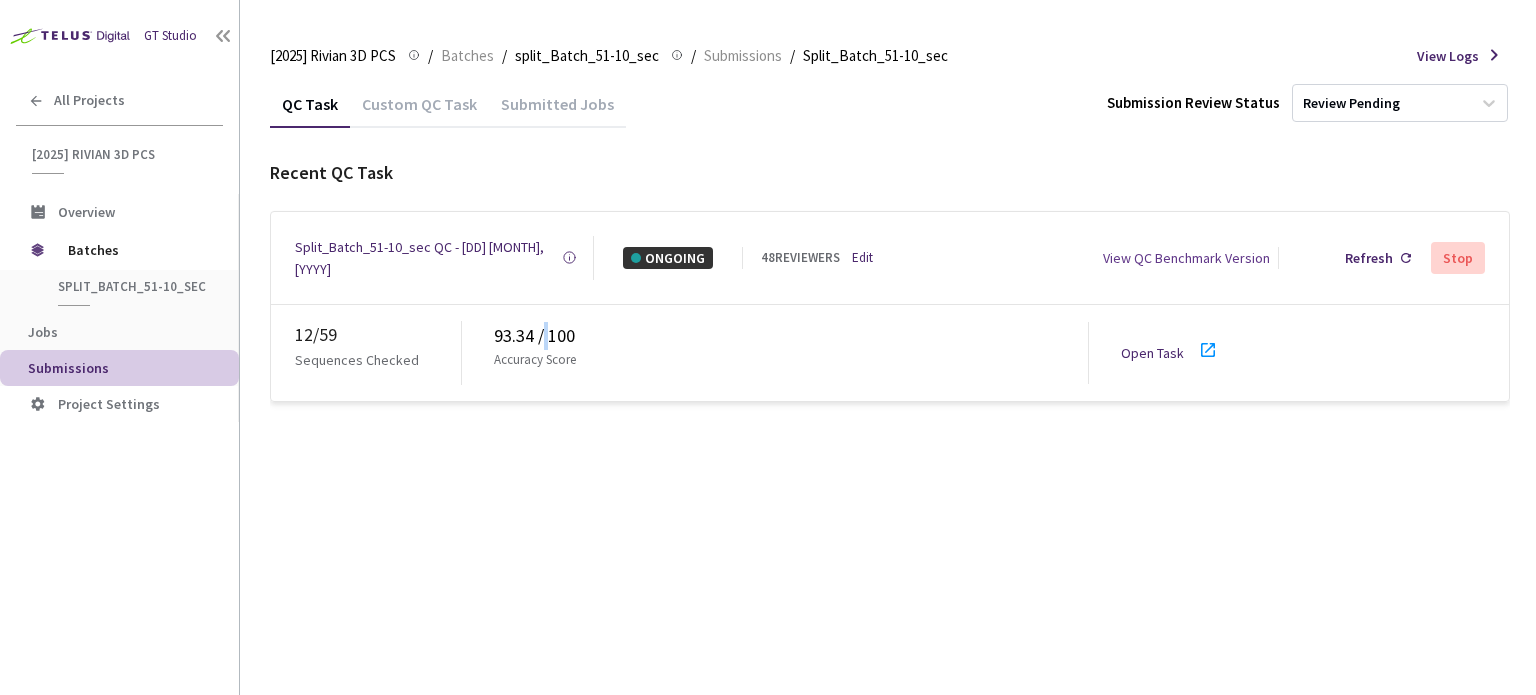 click on "93.34 / 100" at bounding box center (791, 336) 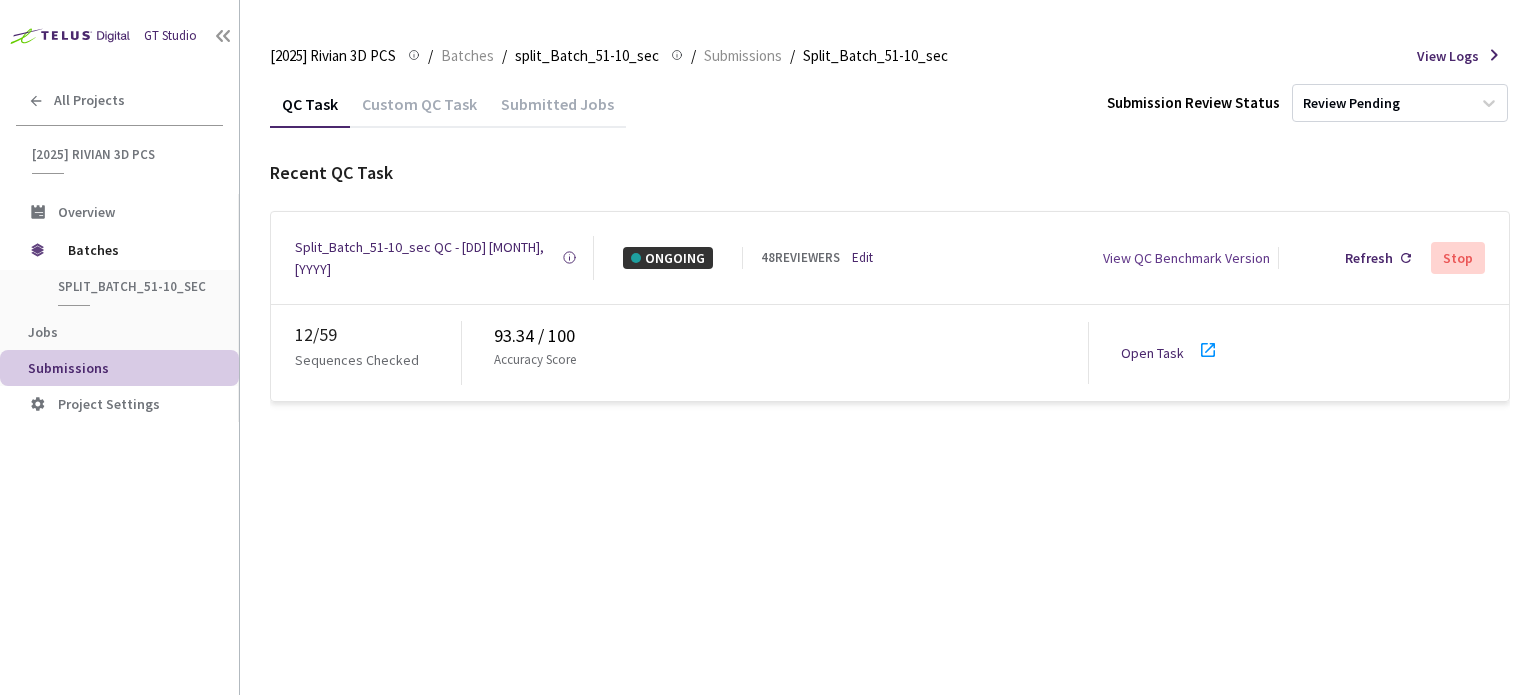 click on "93.34 / 100" at bounding box center (791, 336) 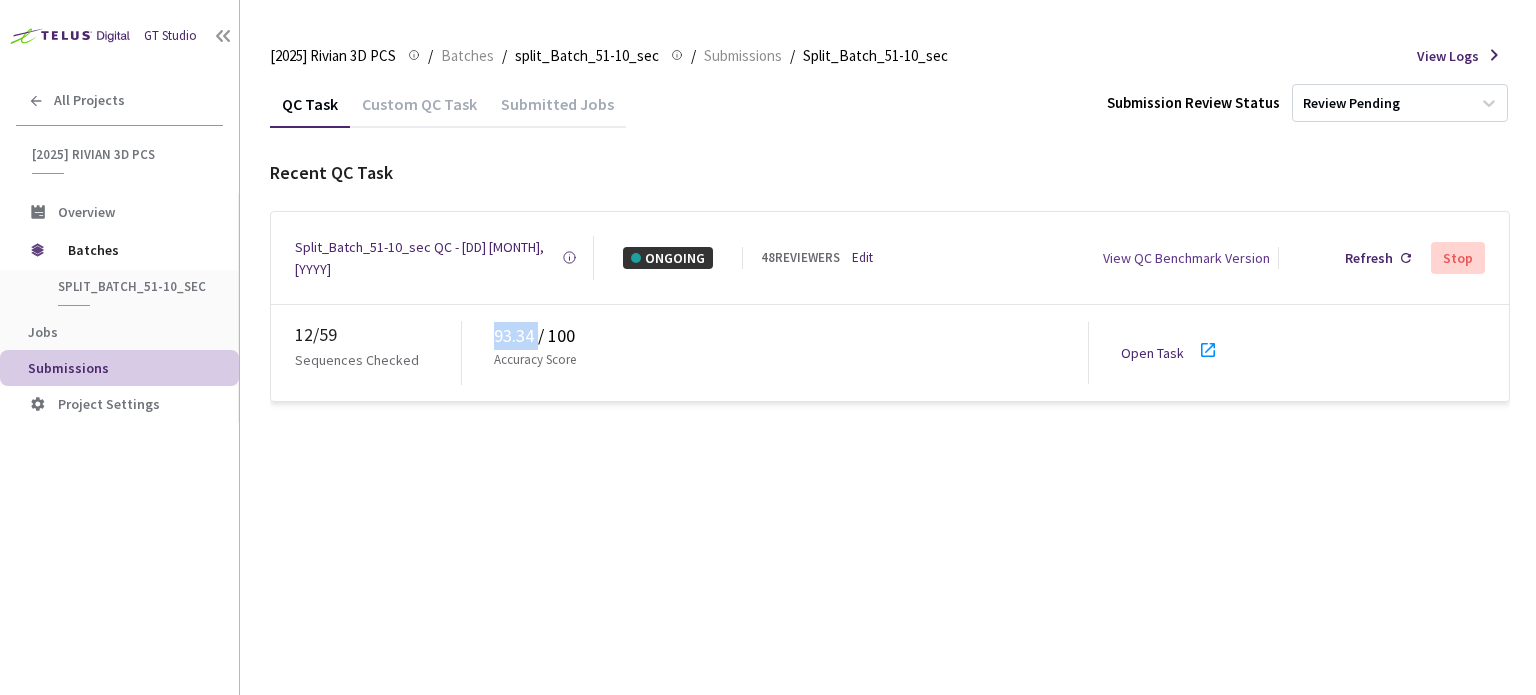 click on "93.34 / 100" at bounding box center (791, 336) 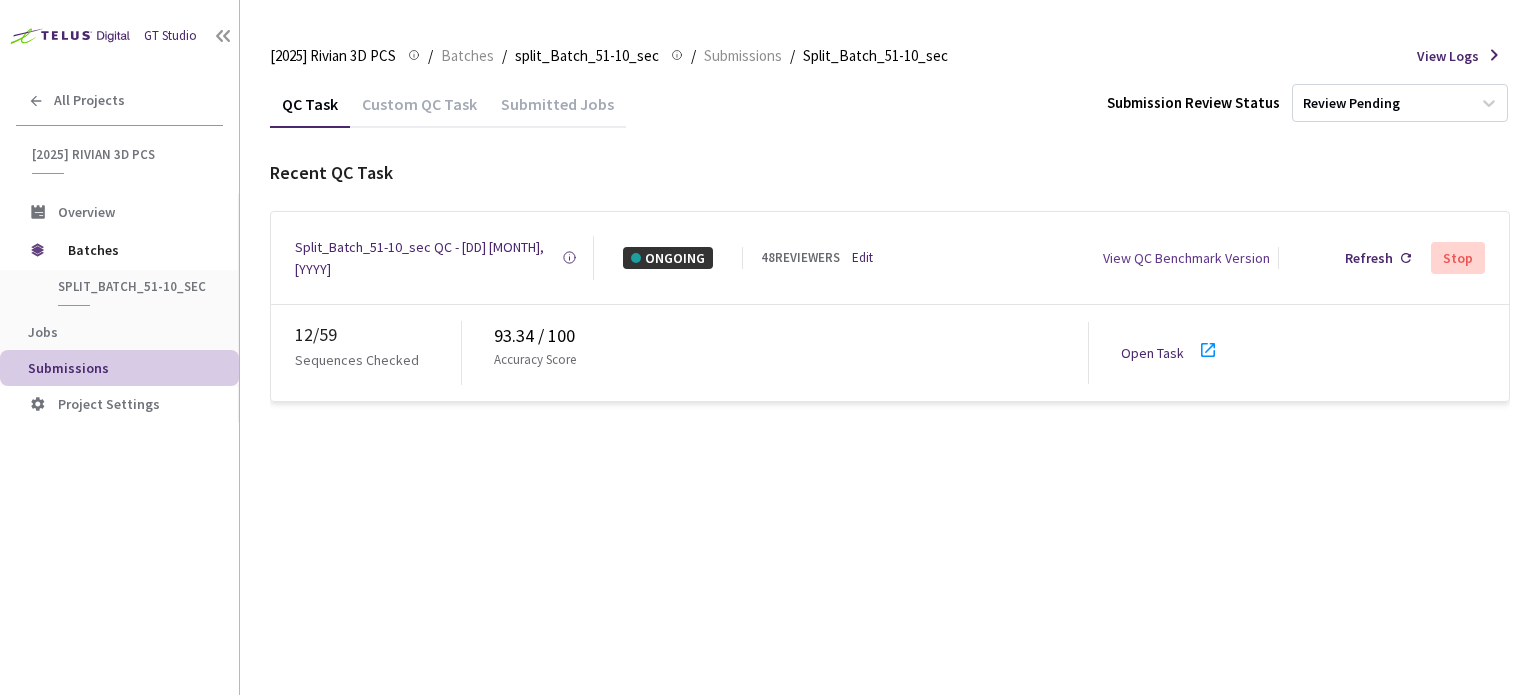 click on "93.34 / 100" at bounding box center [791, 336] 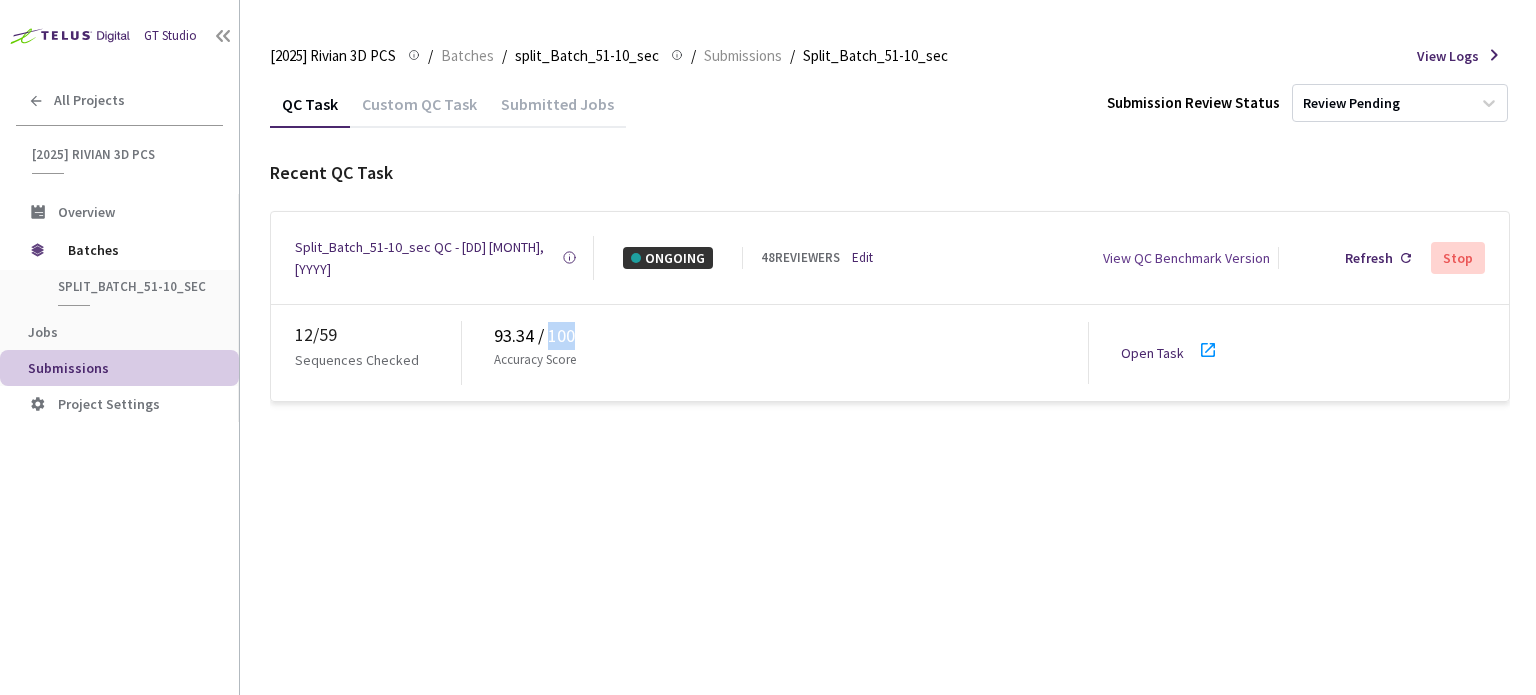 click on "93.34 / 100" at bounding box center (791, 336) 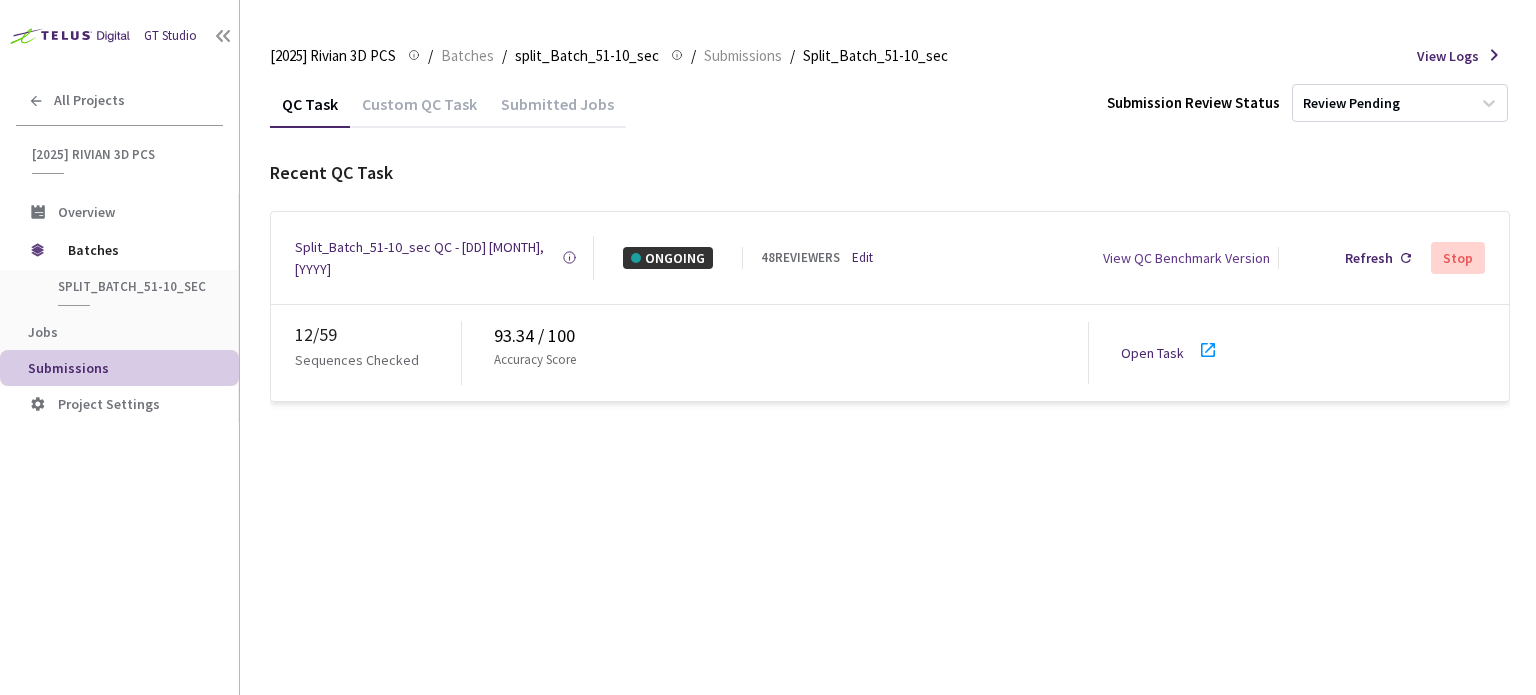 click on "93.34 / 100" at bounding box center [791, 336] 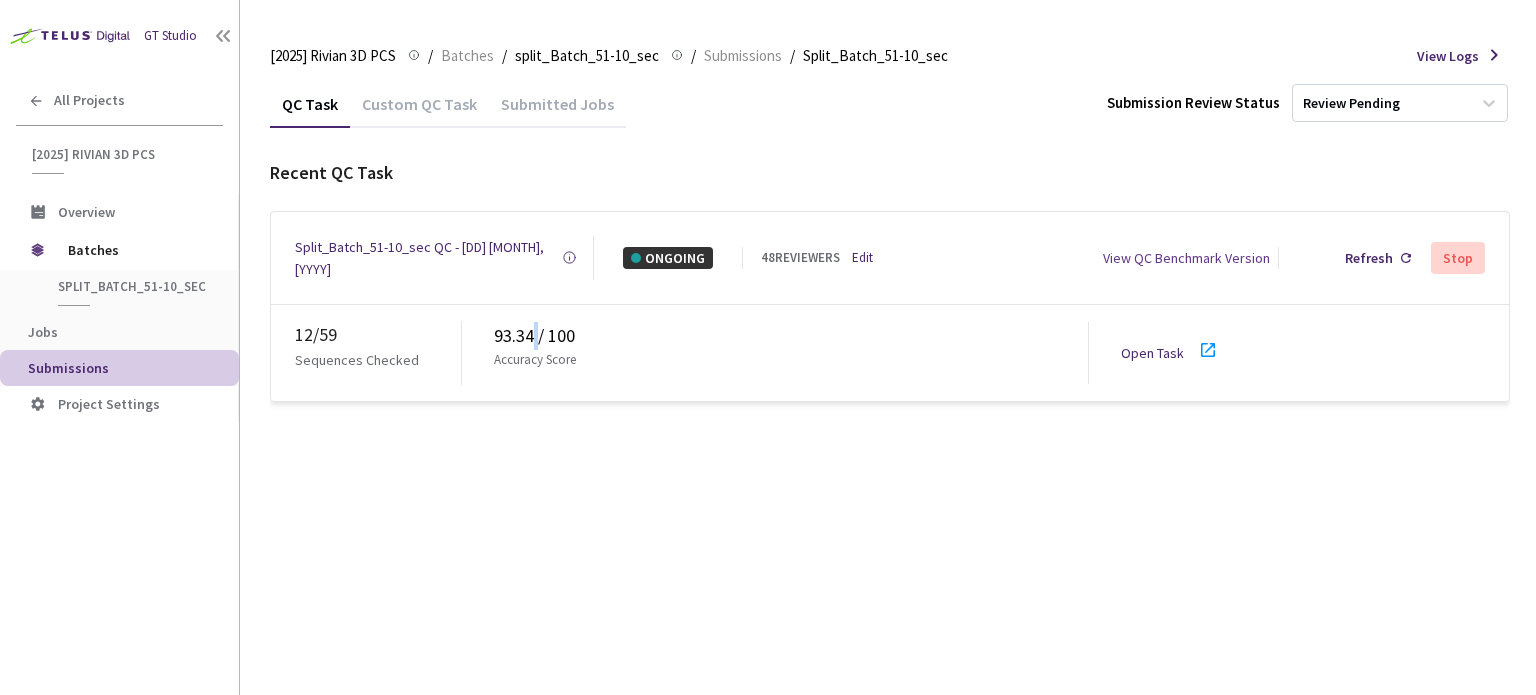 click on "93.34 / 100" at bounding box center (791, 336) 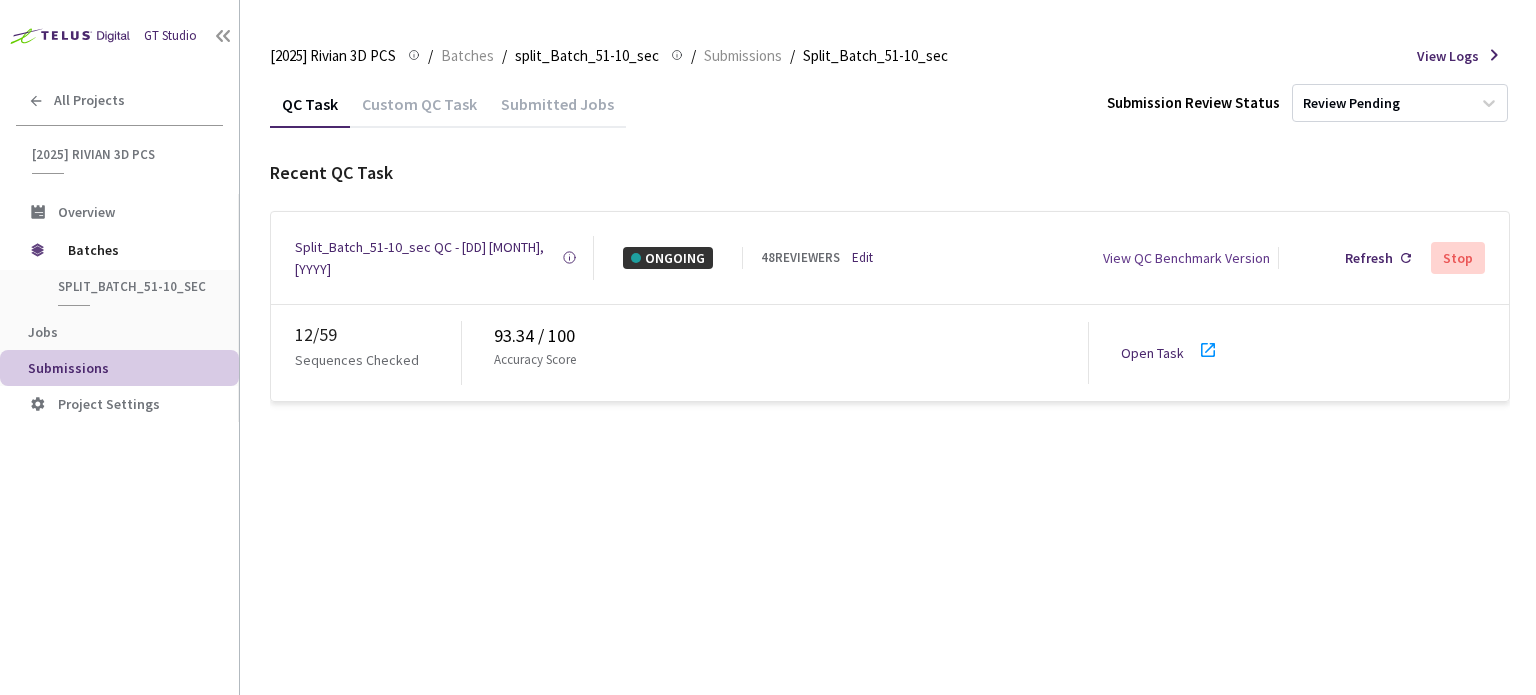 click on "93.34 / 100" at bounding box center [791, 336] 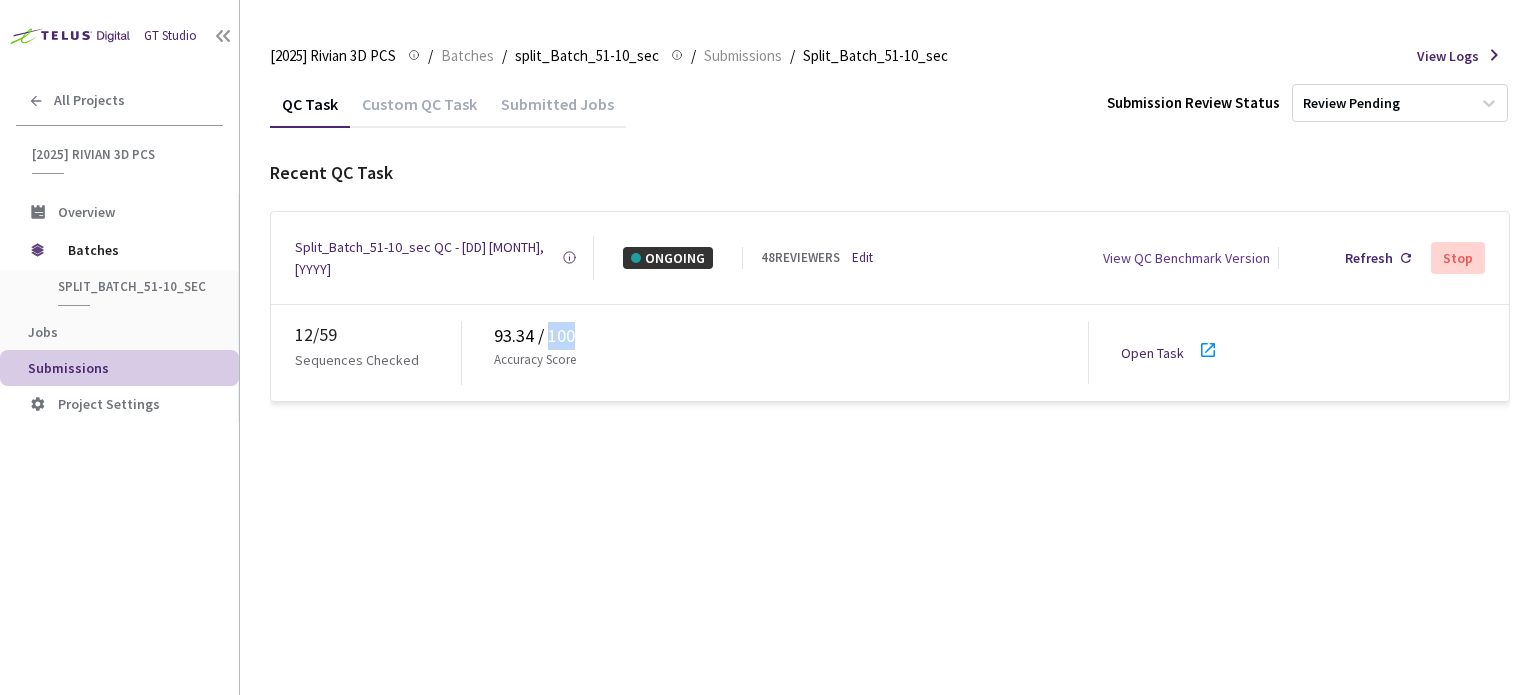 drag, startPoint x: 568, startPoint y: 326, endPoint x: 537, endPoint y: 327, distance: 31.016125 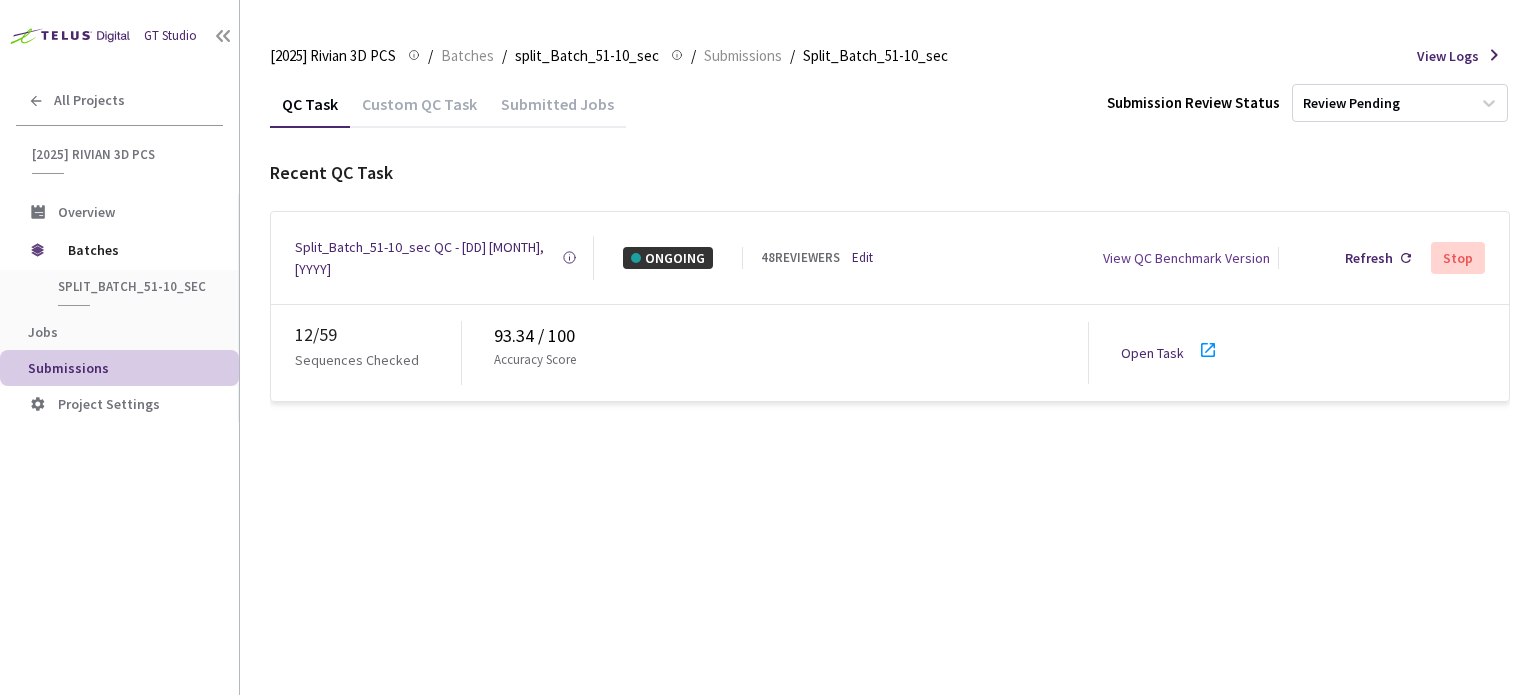 click on "93.34 / 100" at bounding box center [791, 336] 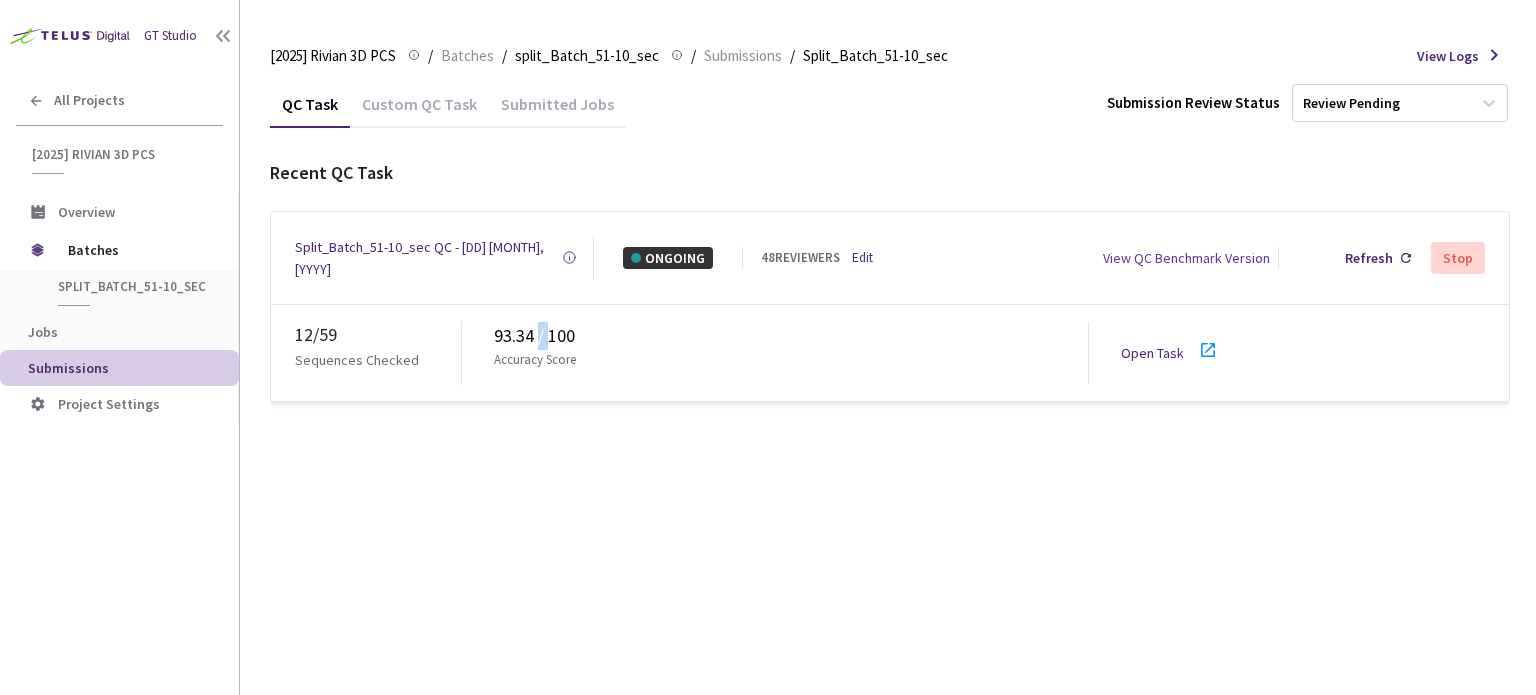 click on "93.34 / 100" at bounding box center (791, 336) 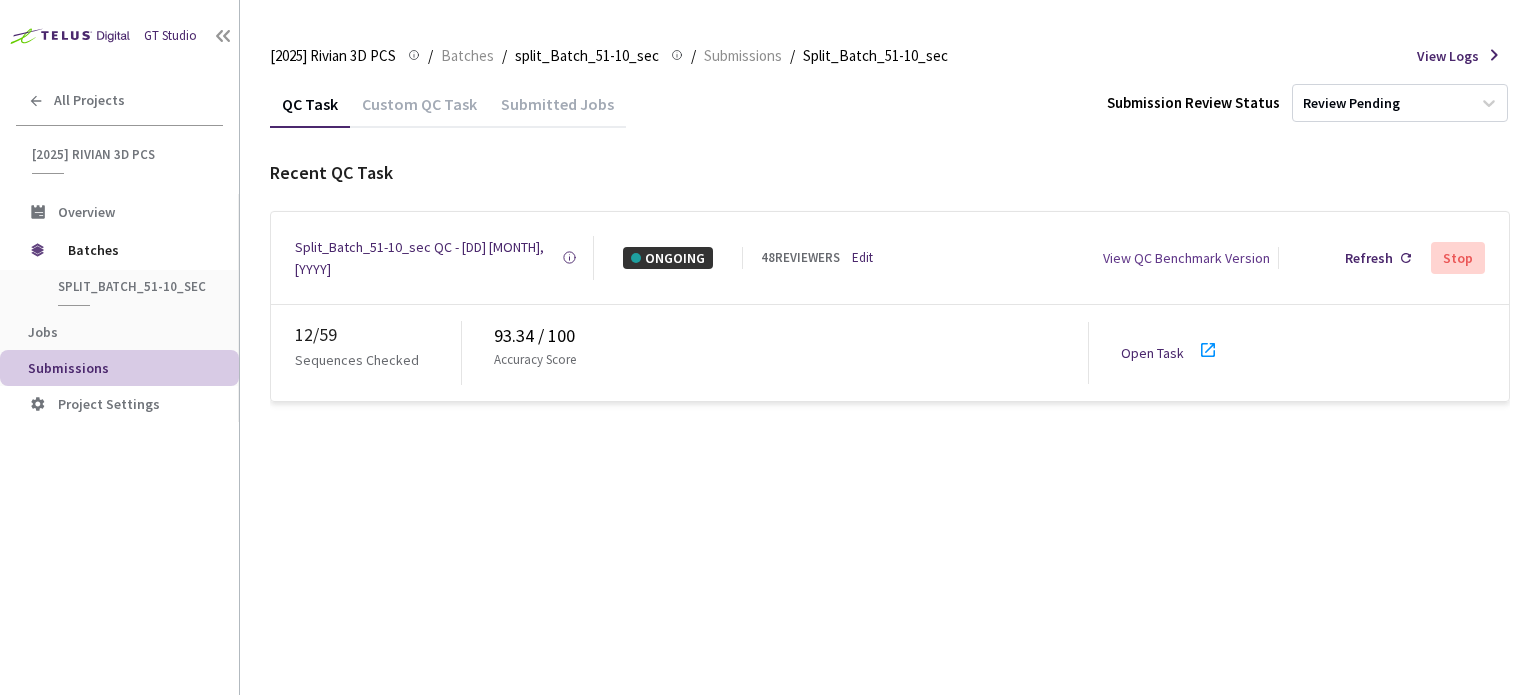 click on "93.34 / 100" at bounding box center [791, 336] 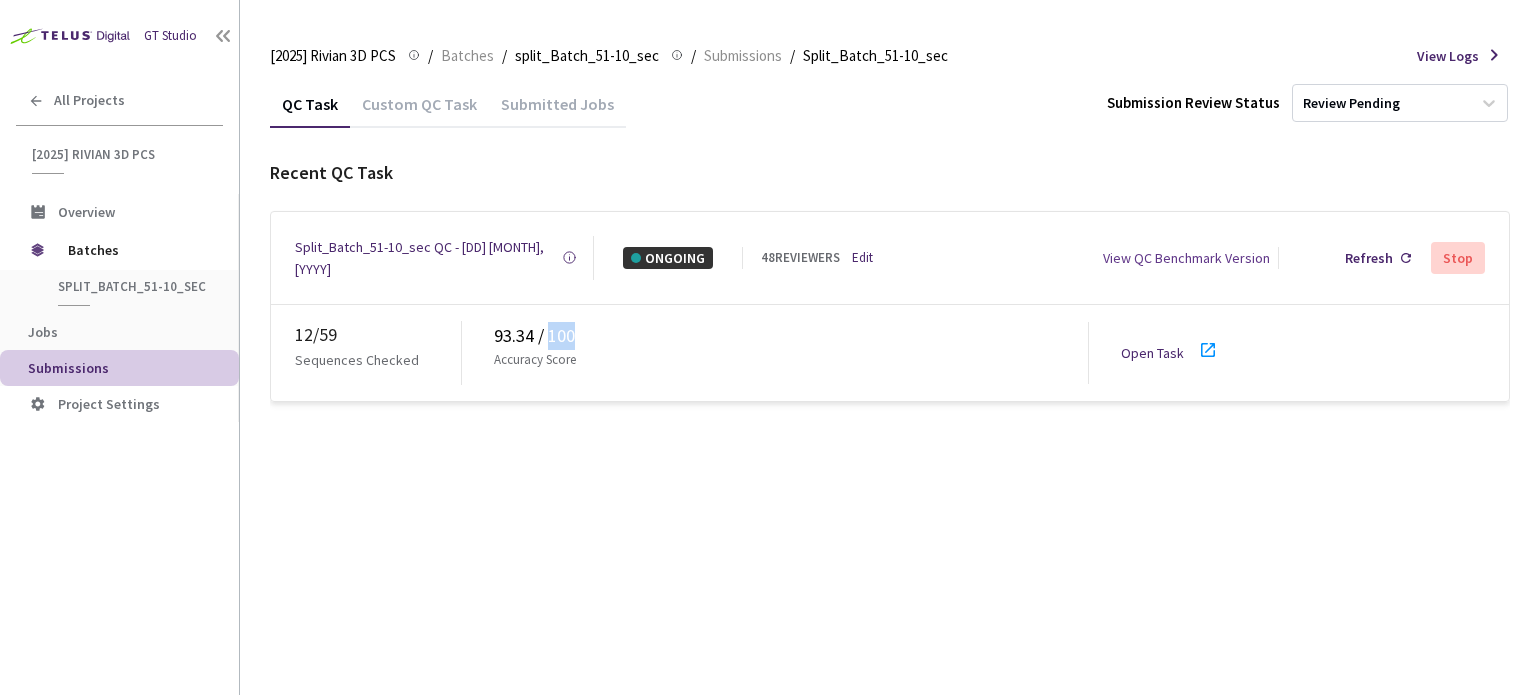 click on "93.34 / 100" at bounding box center (791, 336) 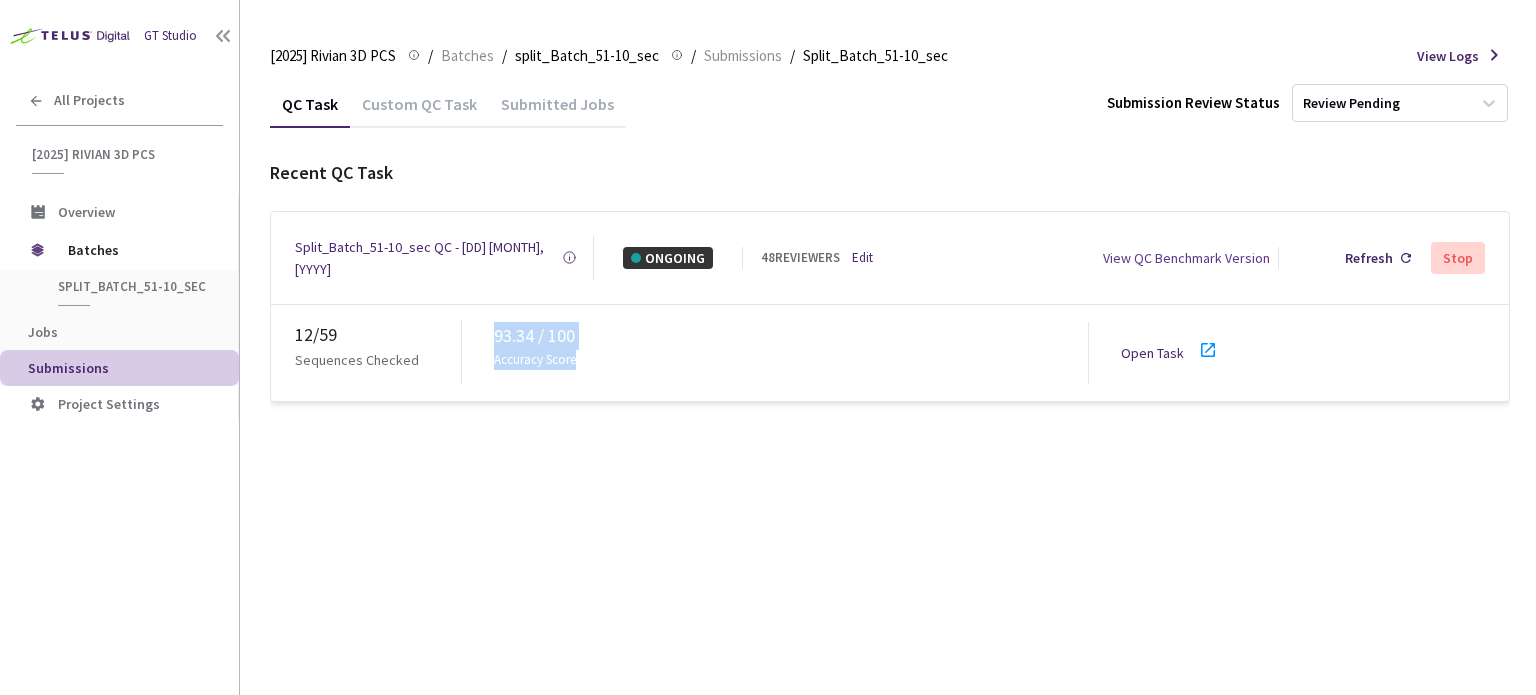 drag, startPoint x: 552, startPoint y: 322, endPoint x: 485, endPoint y: 314, distance: 67.47592 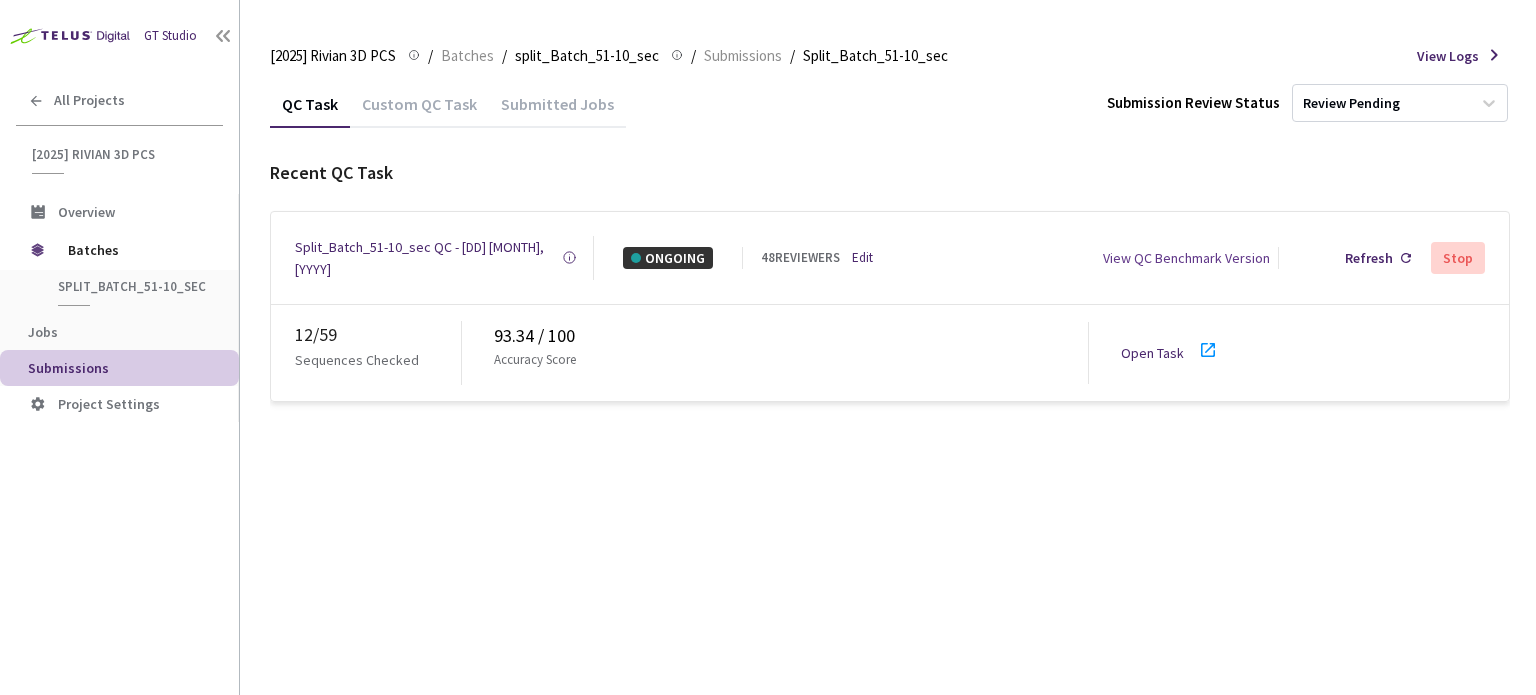 click on "12 / 59" at bounding box center [378, 335] 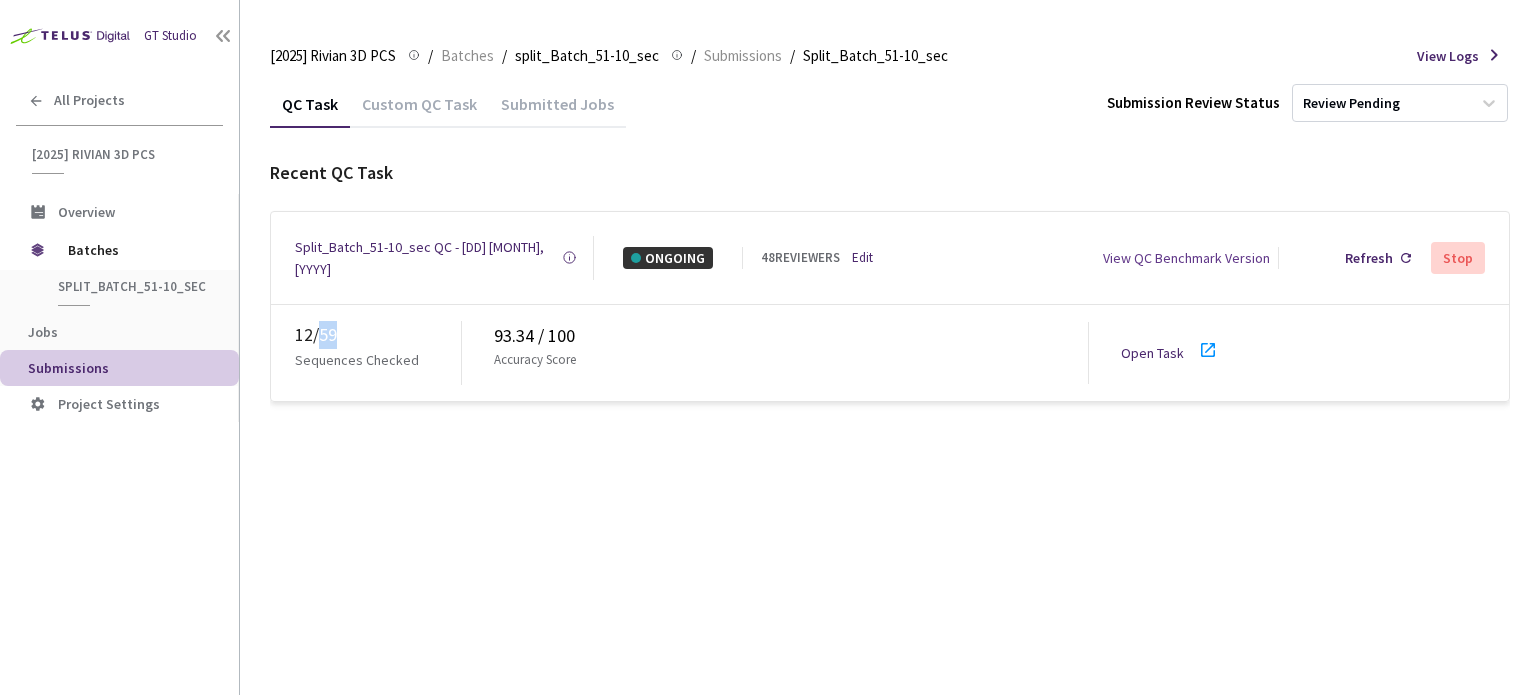 click on "12 / 59" at bounding box center [378, 335] 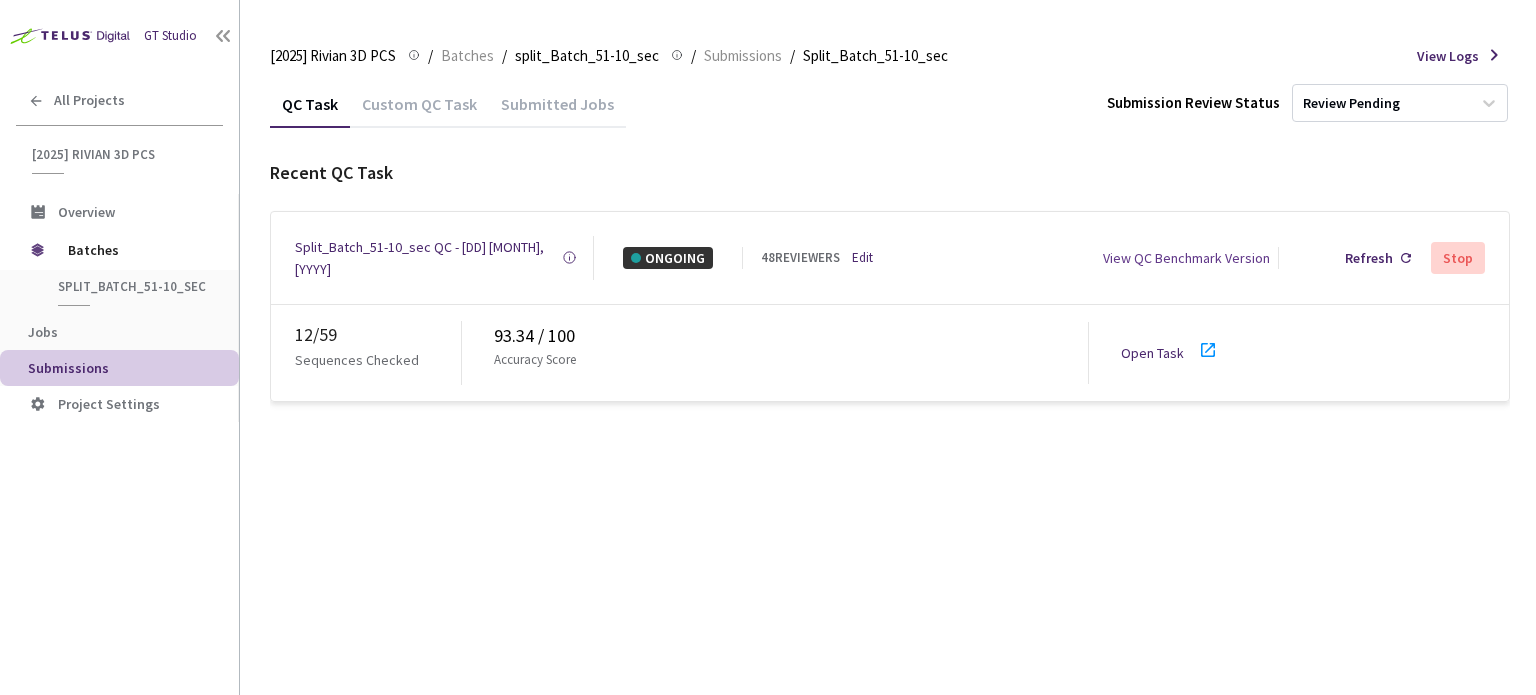 click on "12 / 59" at bounding box center (378, 335) 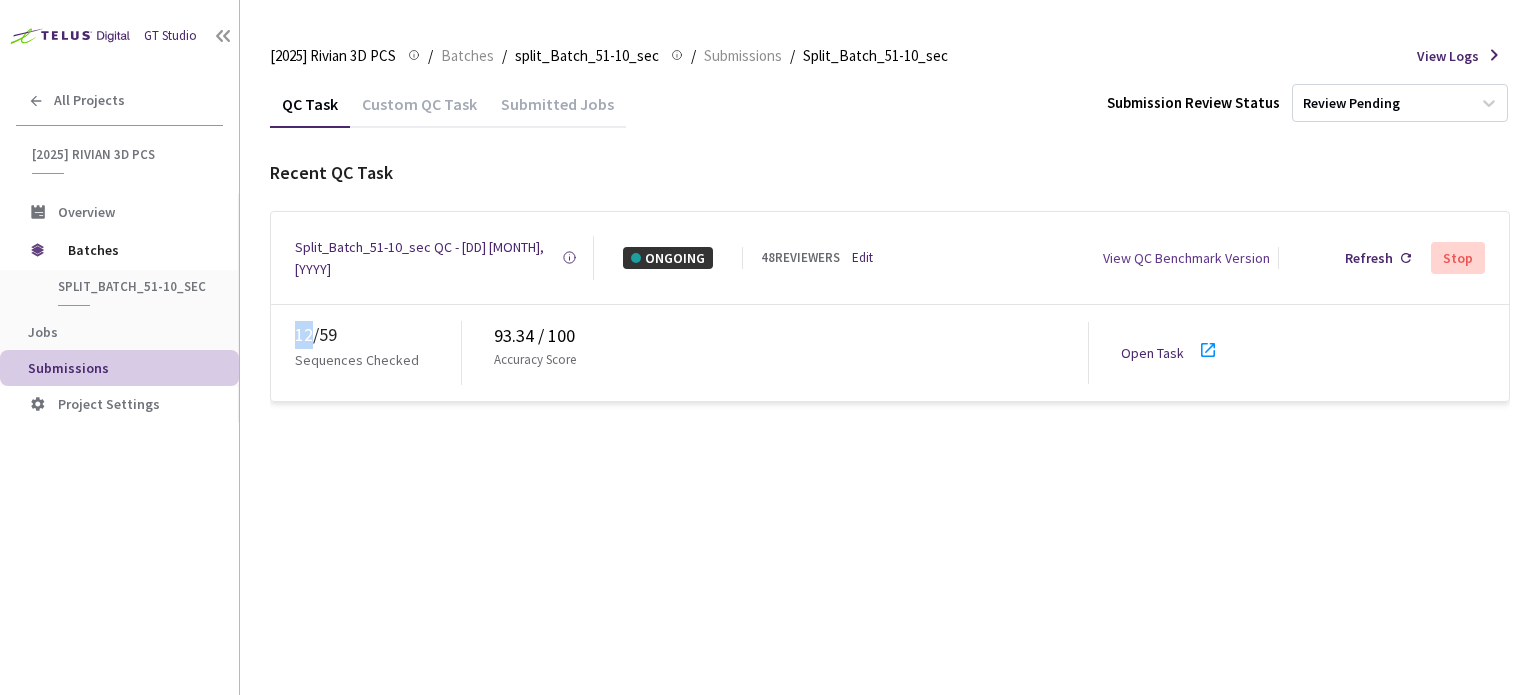 click on "12 / 59" at bounding box center (378, 335) 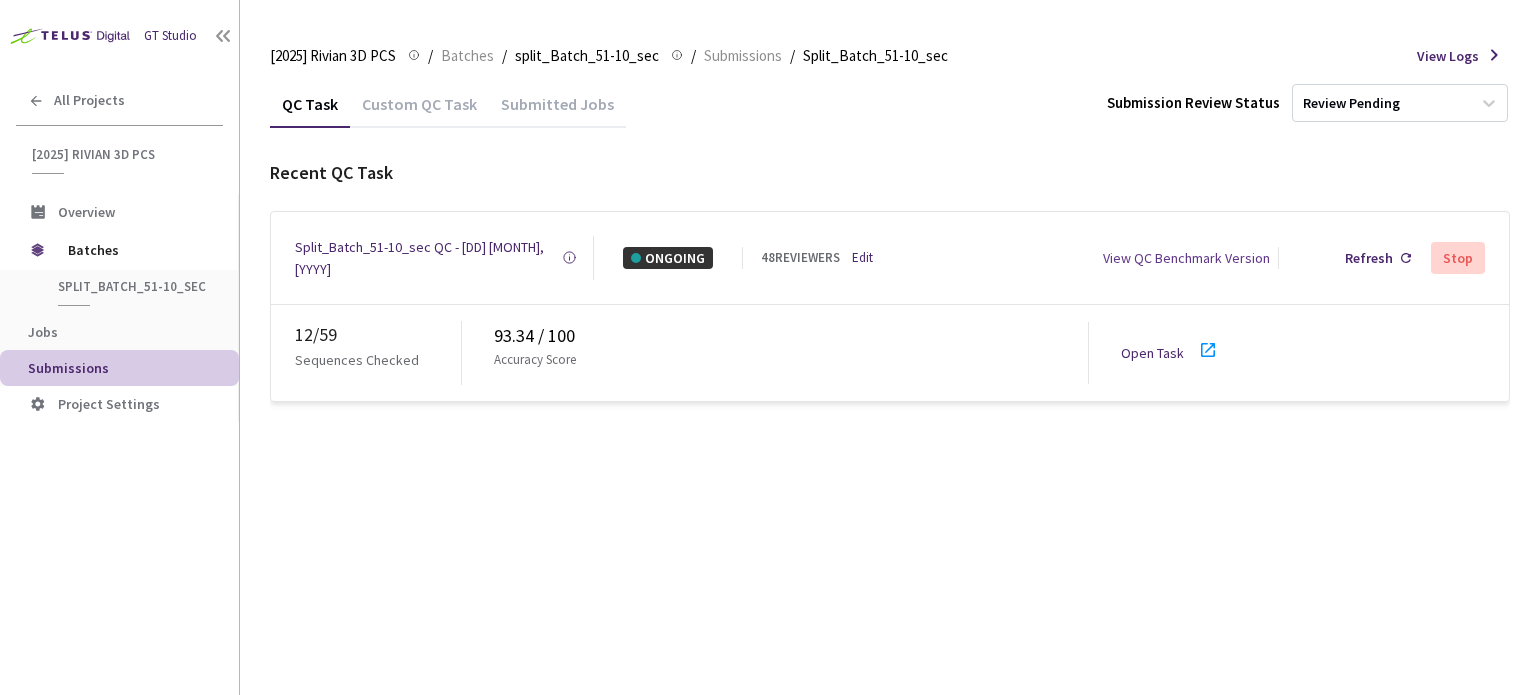 click on "12 / 59" at bounding box center (378, 335) 